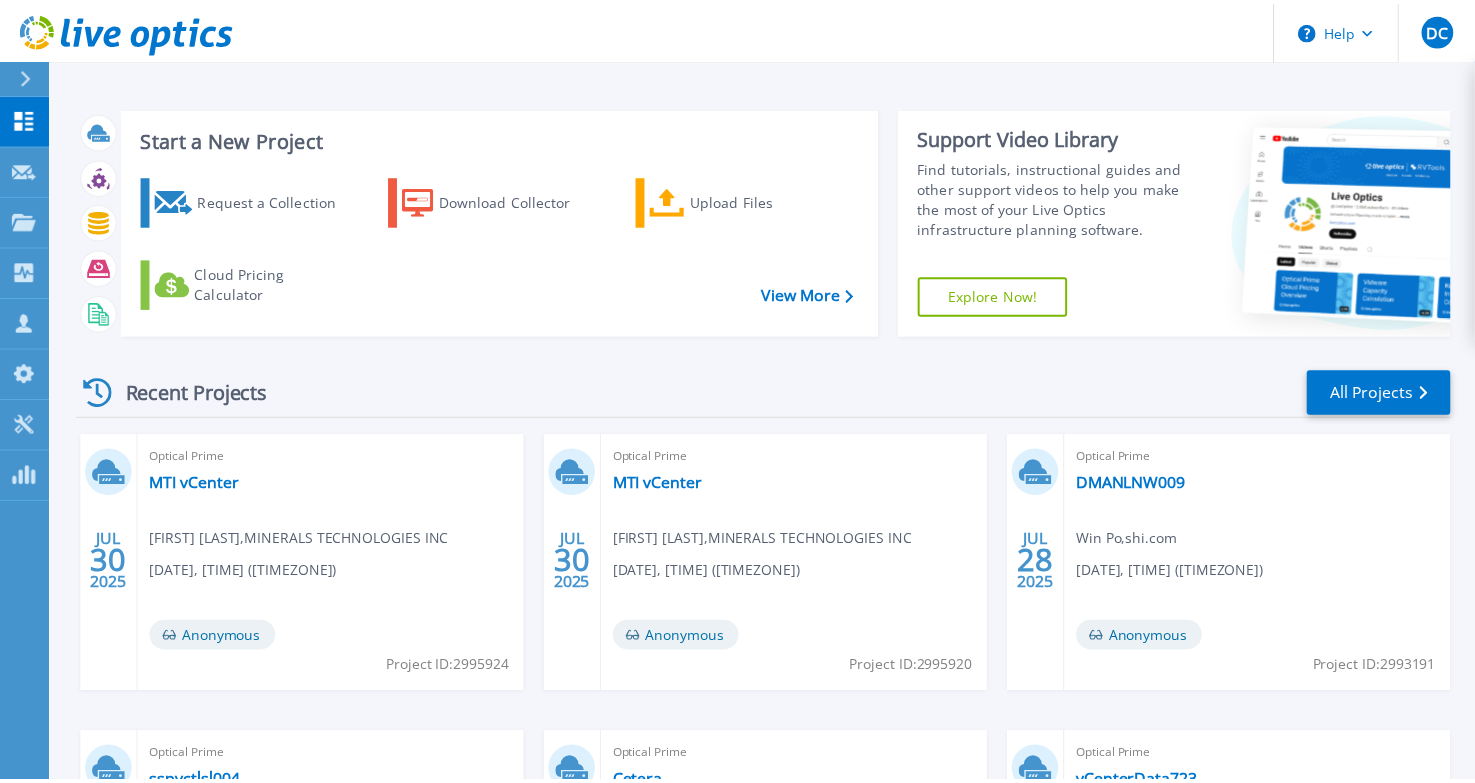 scroll, scrollTop: 0, scrollLeft: 0, axis: both 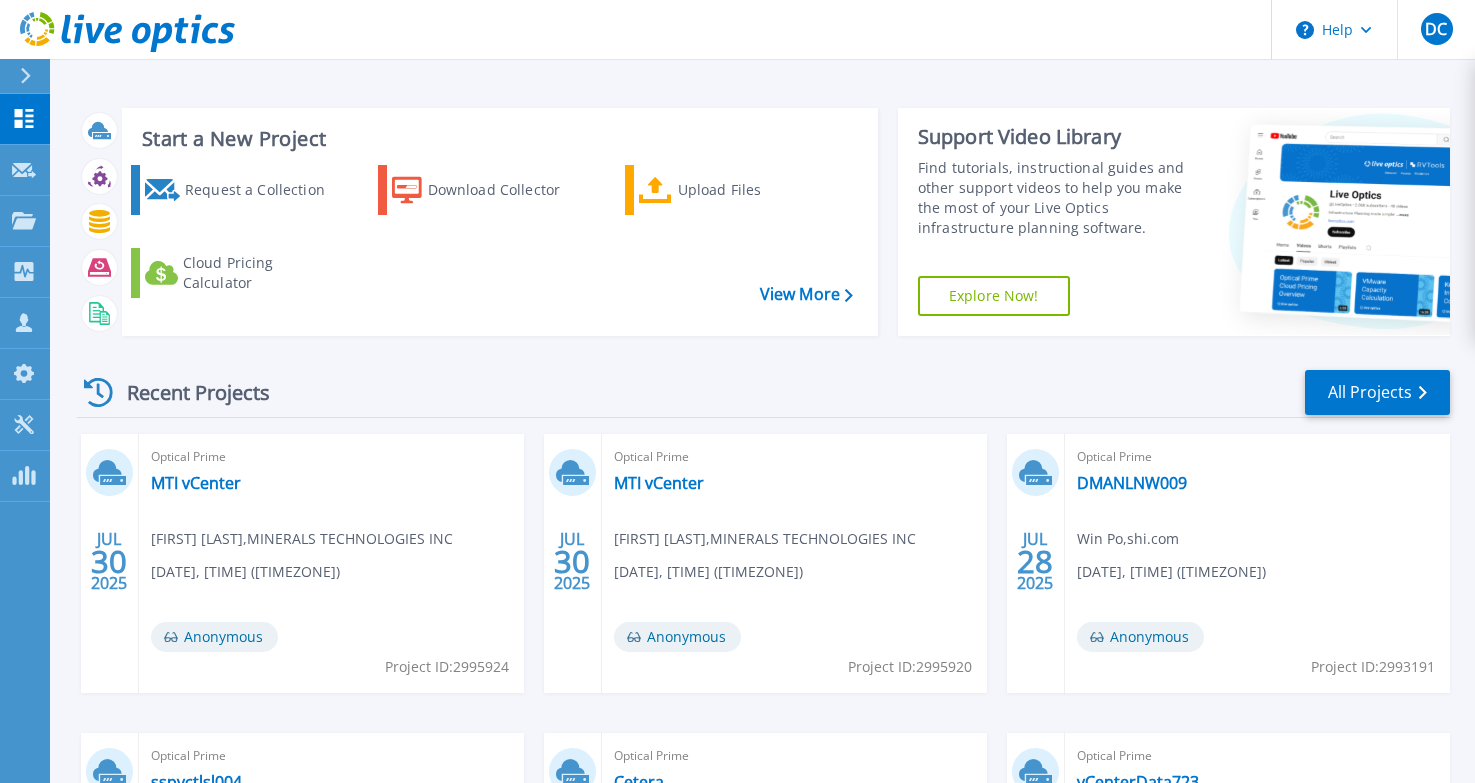click on "Optical Prime DMANLNW009 Win Po ,  [EMAIL] [DATE], [TIME] ([TIMEZONE]) Anonymous Project ID:  2993191" at bounding box center [1257, 563] 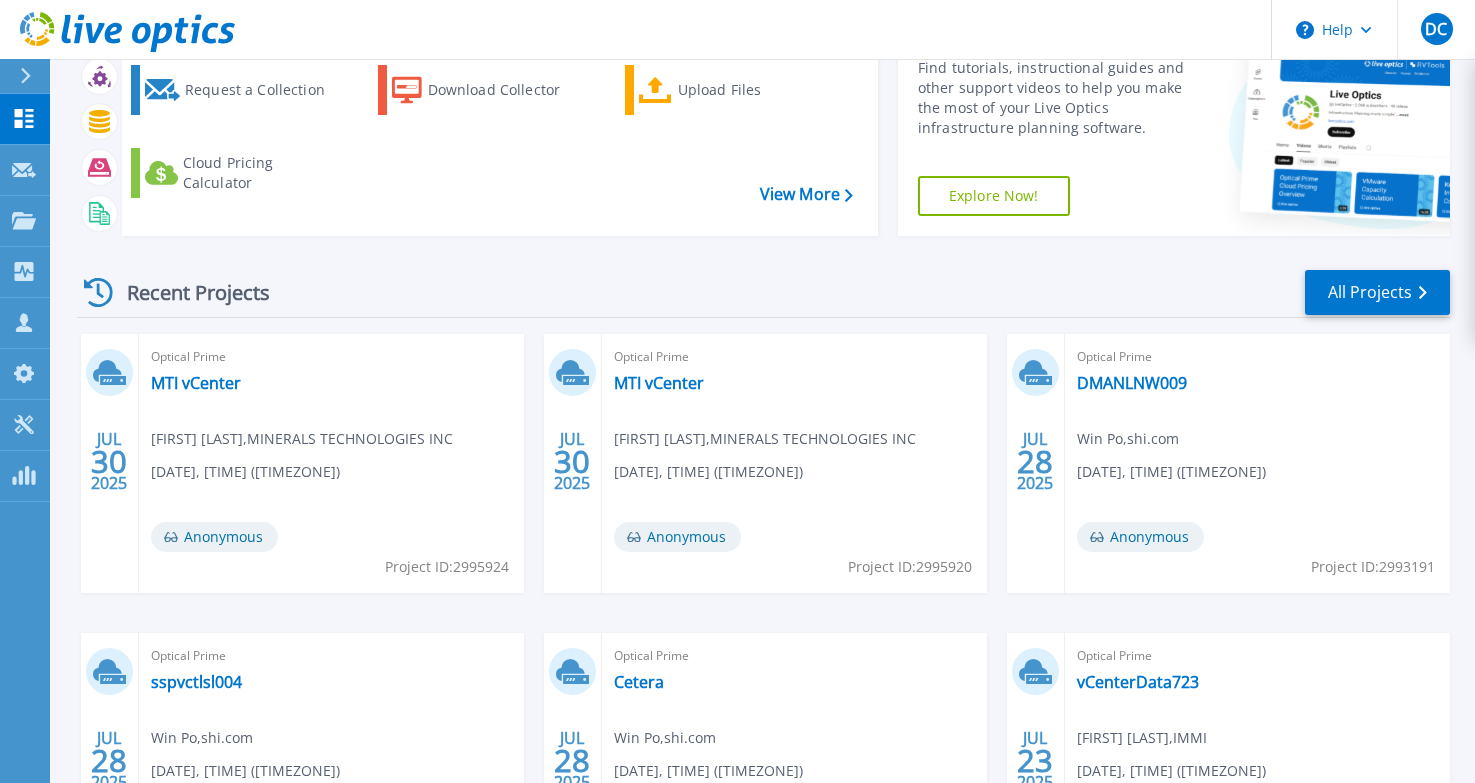 scroll, scrollTop: 200, scrollLeft: 0, axis: vertical 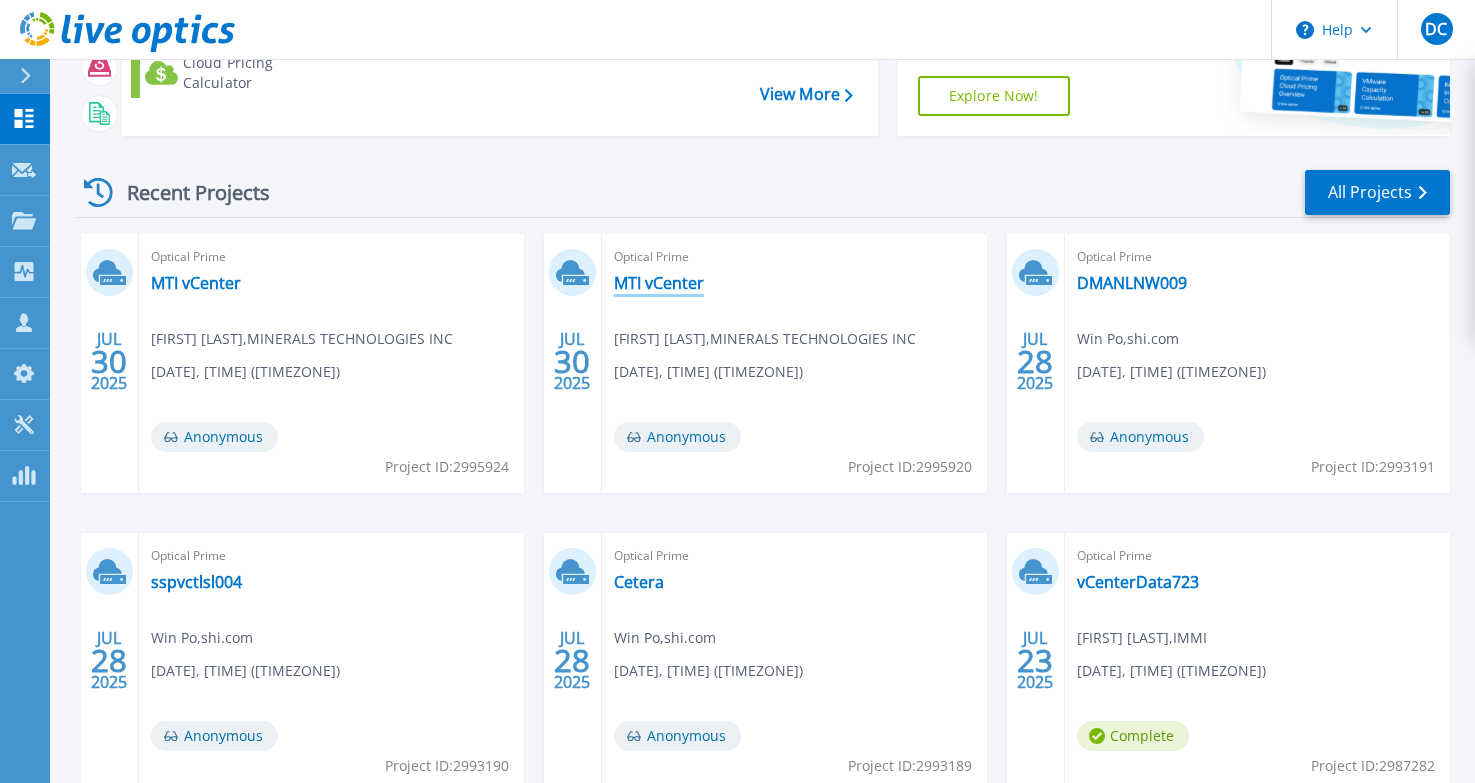 click on "MTI vCenter" at bounding box center [659, 283] 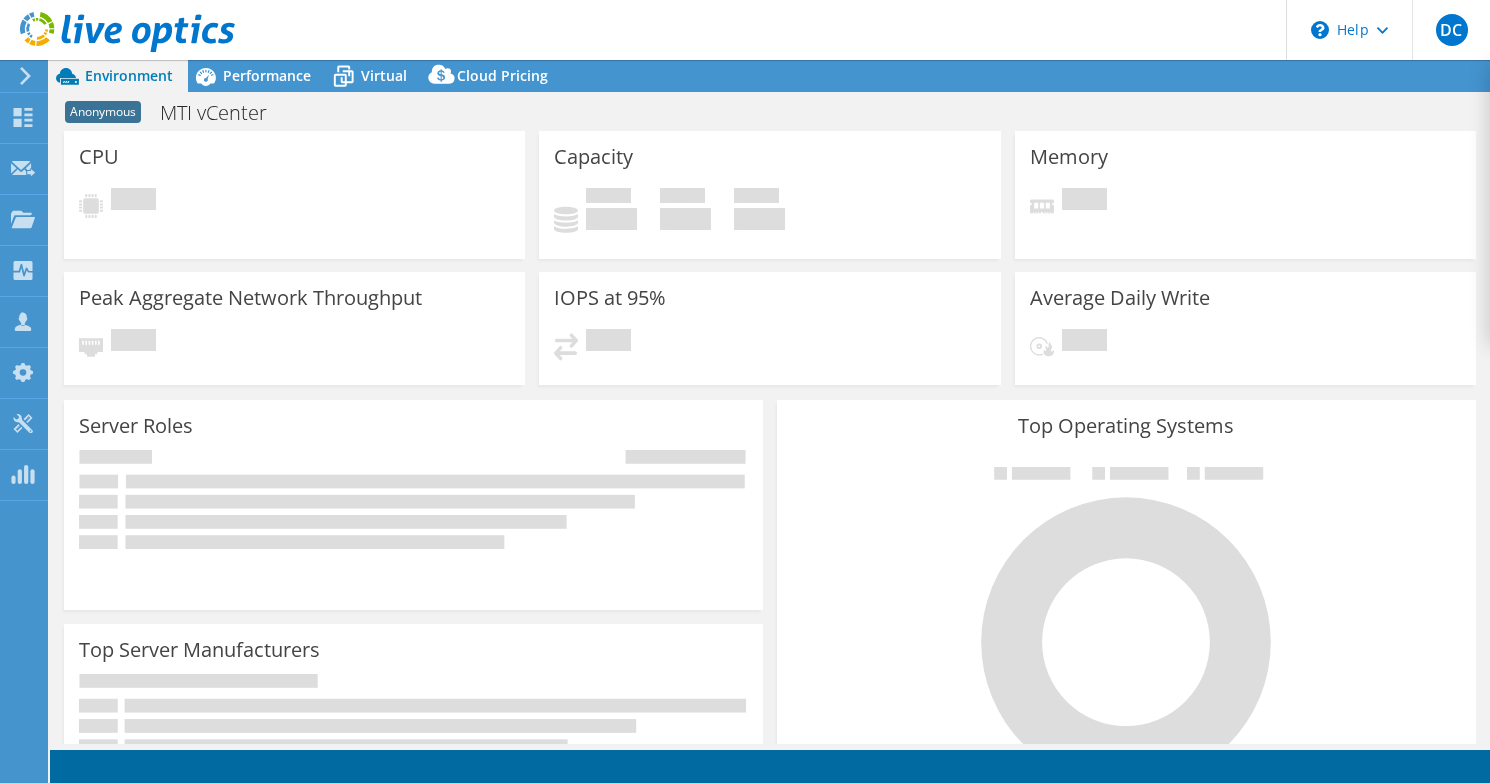 scroll, scrollTop: 0, scrollLeft: 0, axis: both 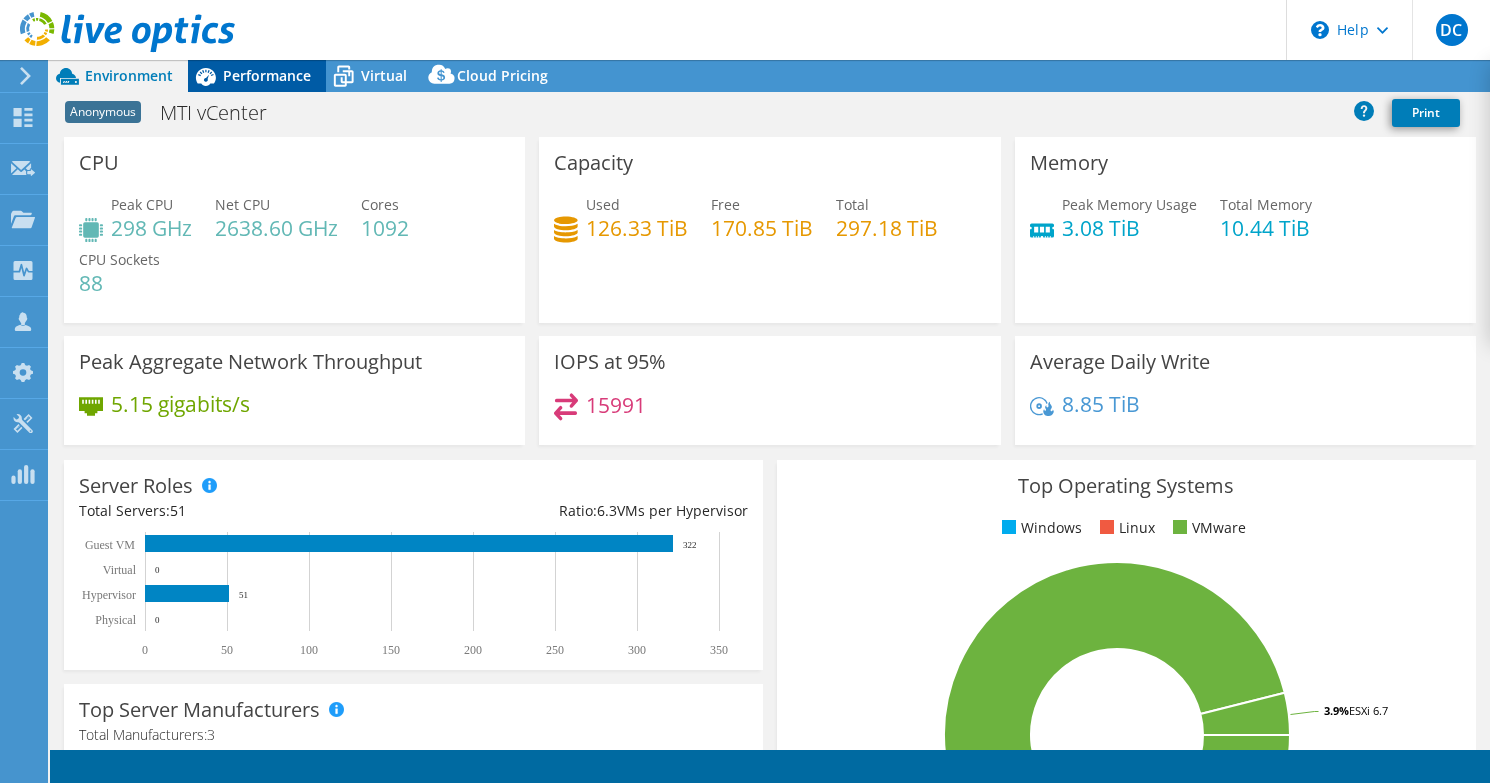 click on "Performance" at bounding box center (267, 75) 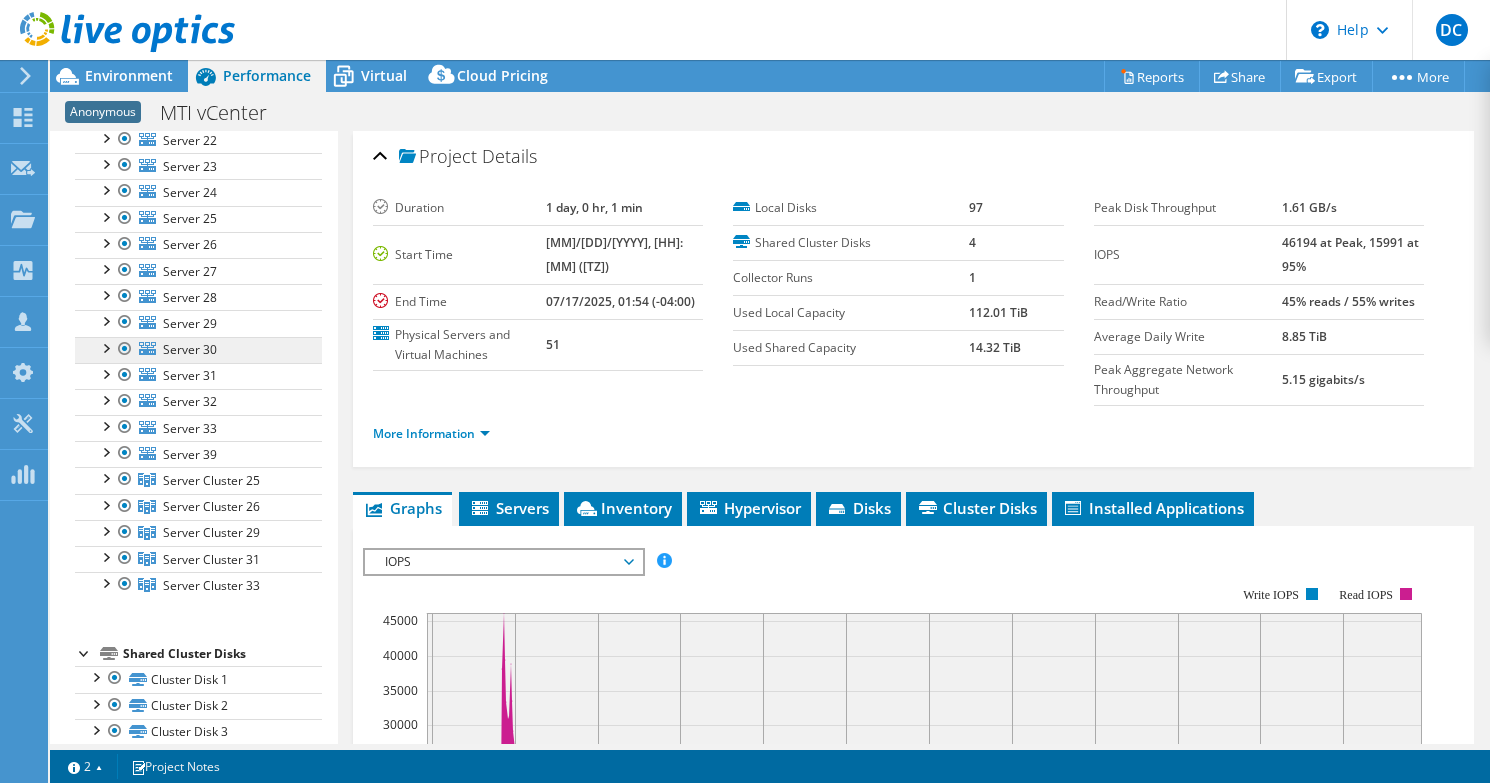 scroll, scrollTop: 0, scrollLeft: 0, axis: both 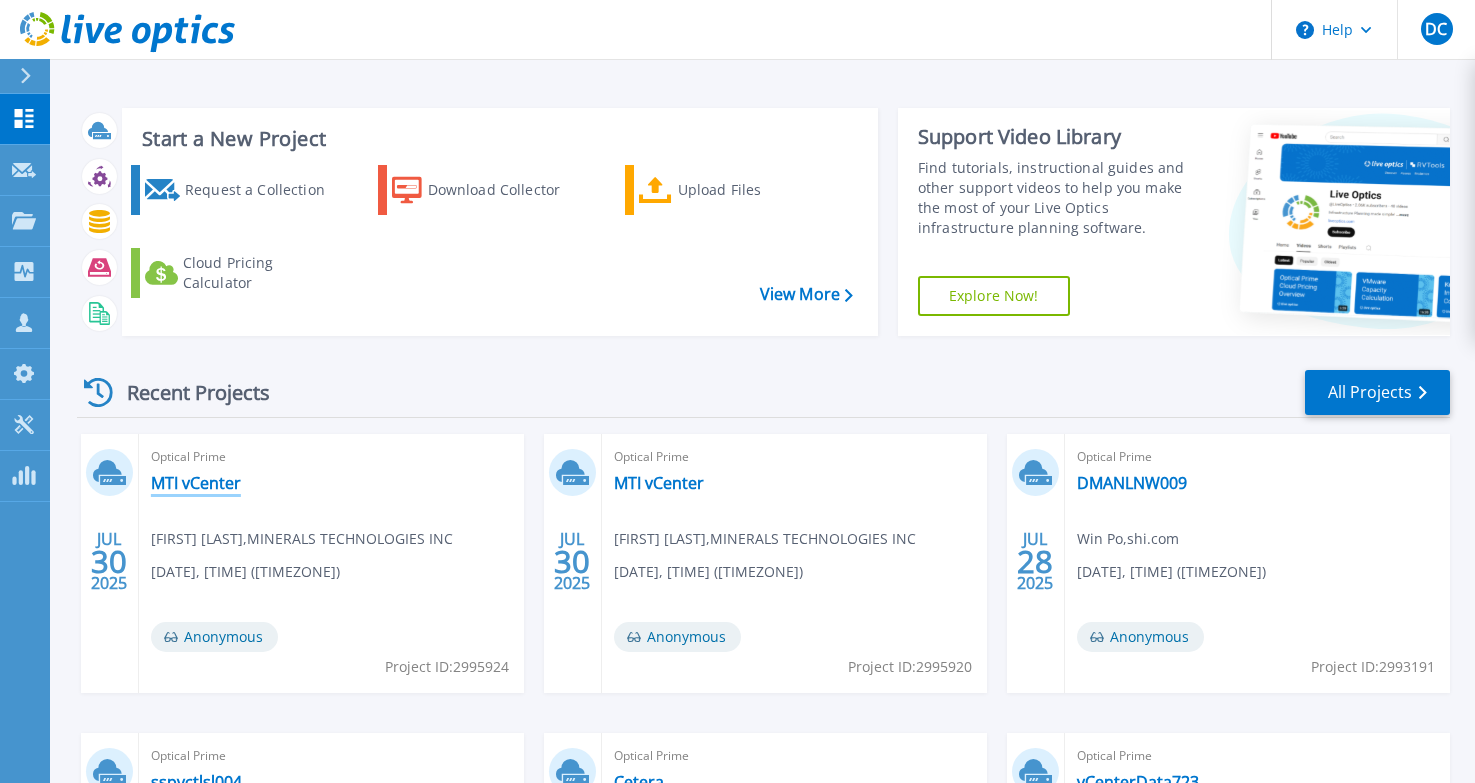 click on "MTI vCenter" at bounding box center (196, 483) 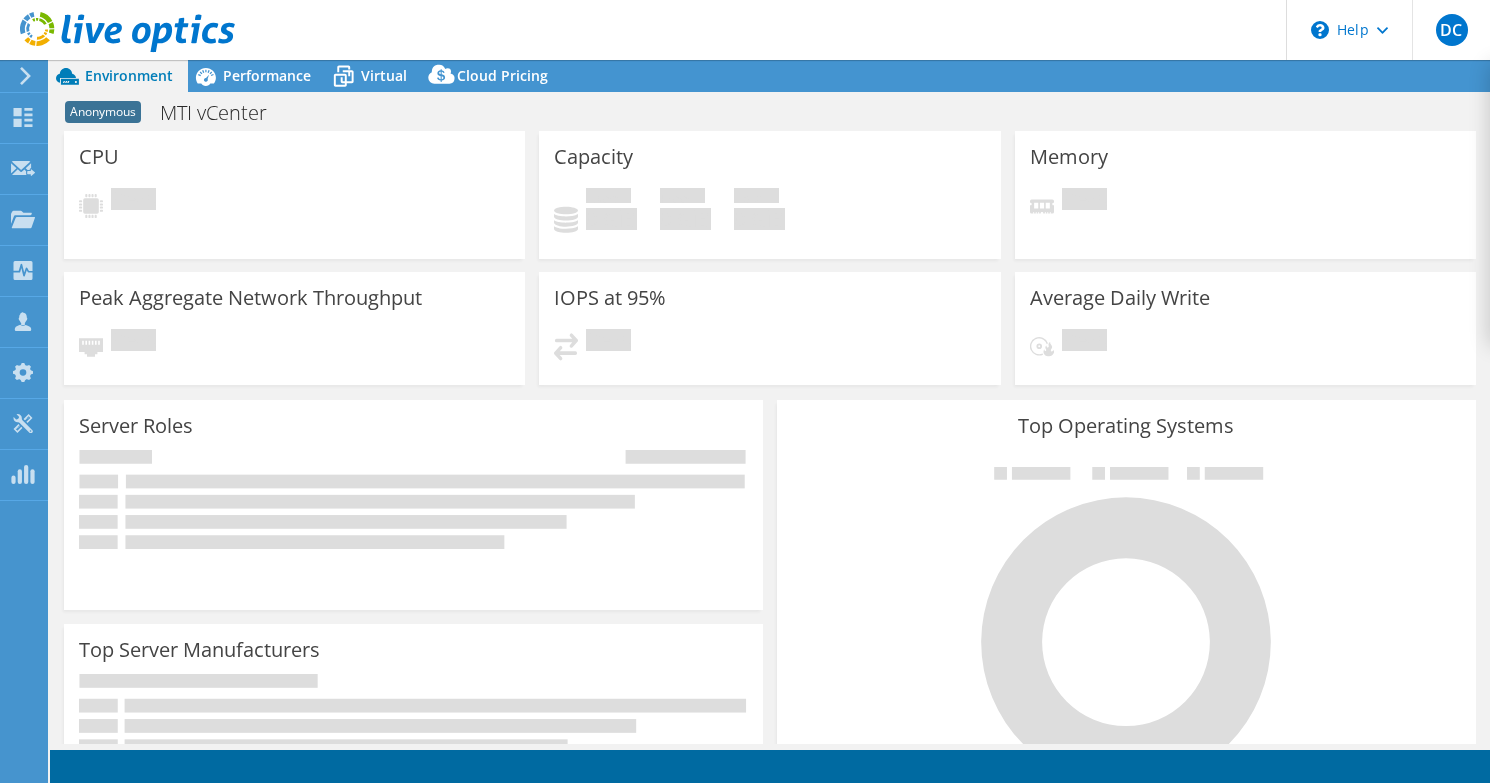 scroll, scrollTop: 0, scrollLeft: 0, axis: both 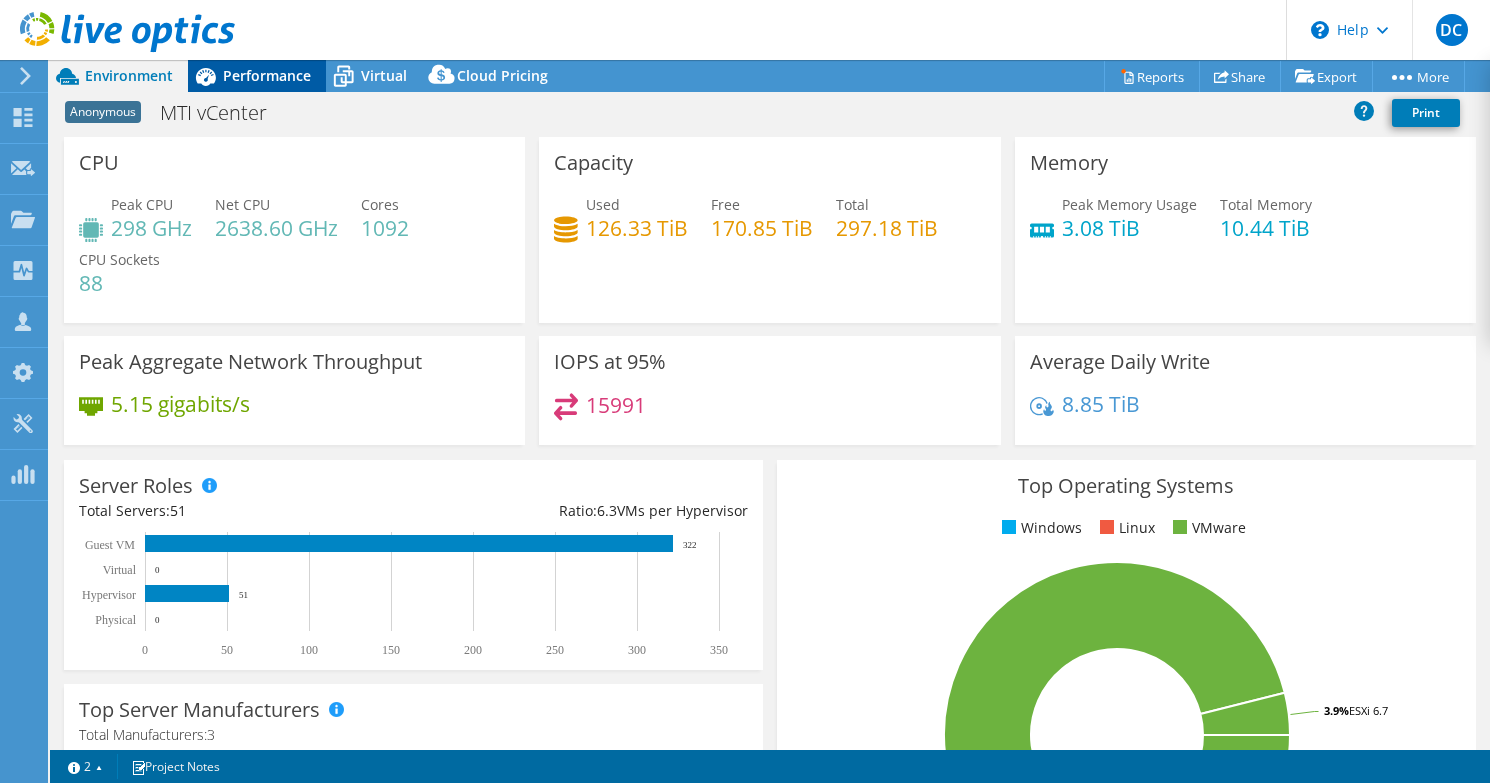 click on "Performance" at bounding box center [267, 75] 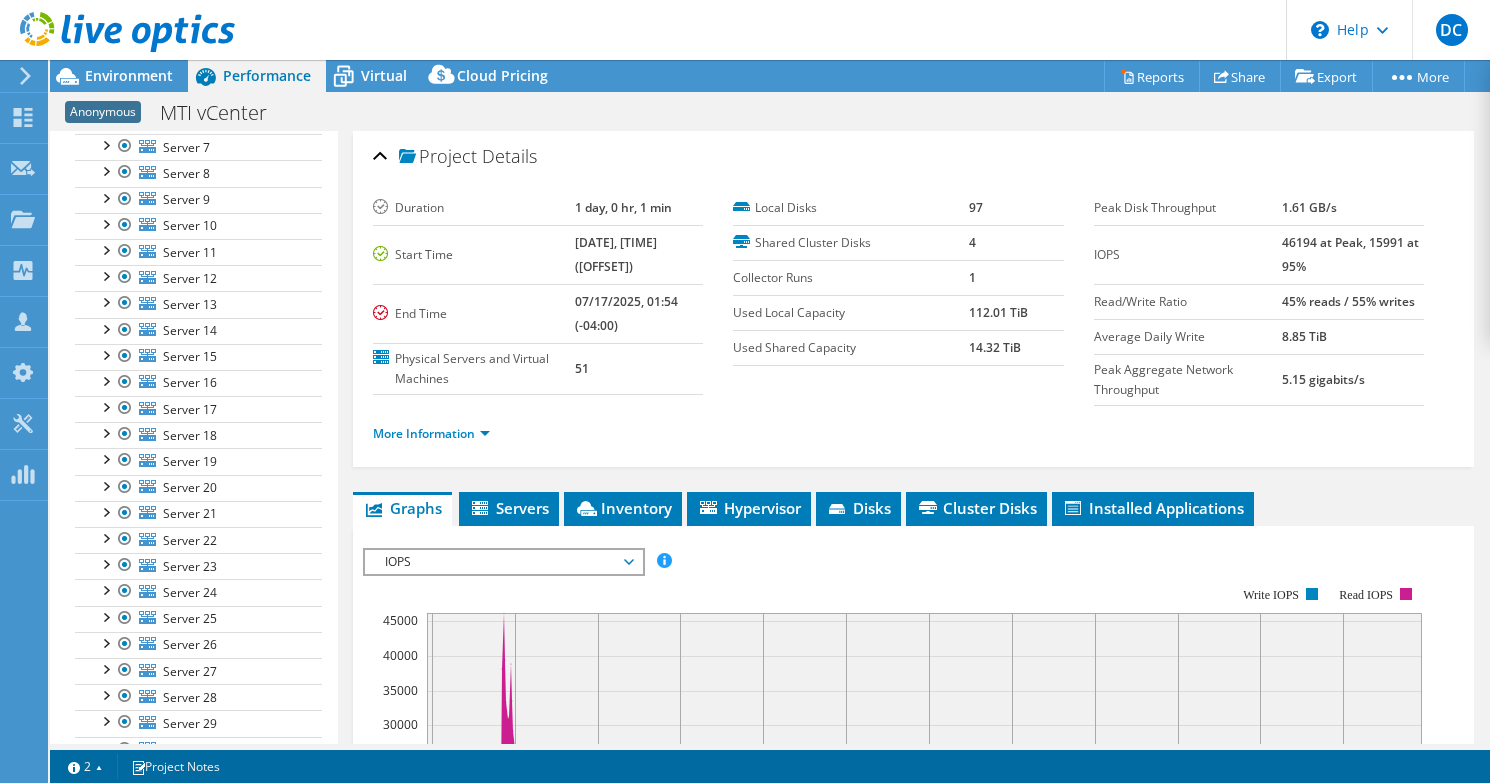 scroll, scrollTop: 100, scrollLeft: 0, axis: vertical 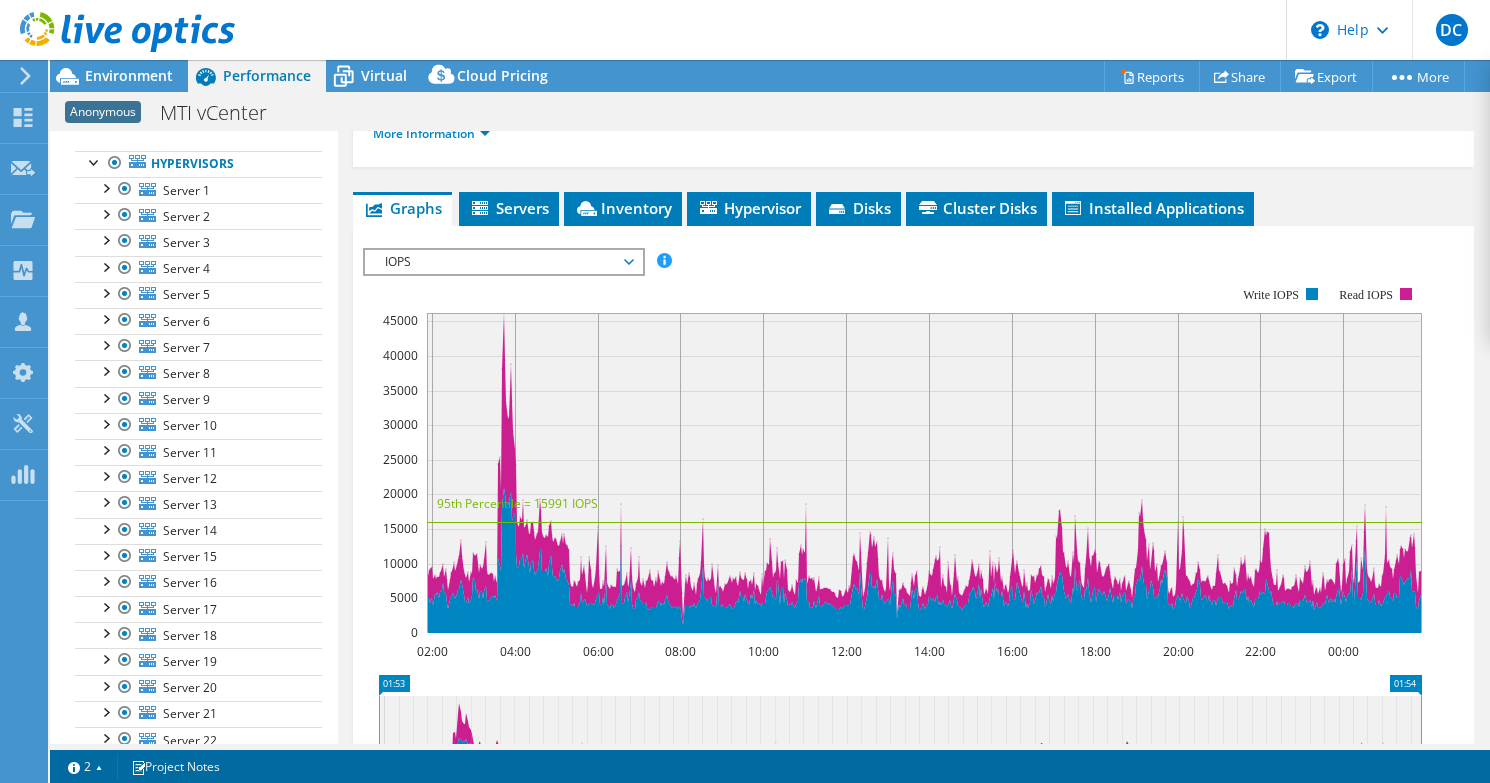 click on "IOPS" at bounding box center (503, 262) 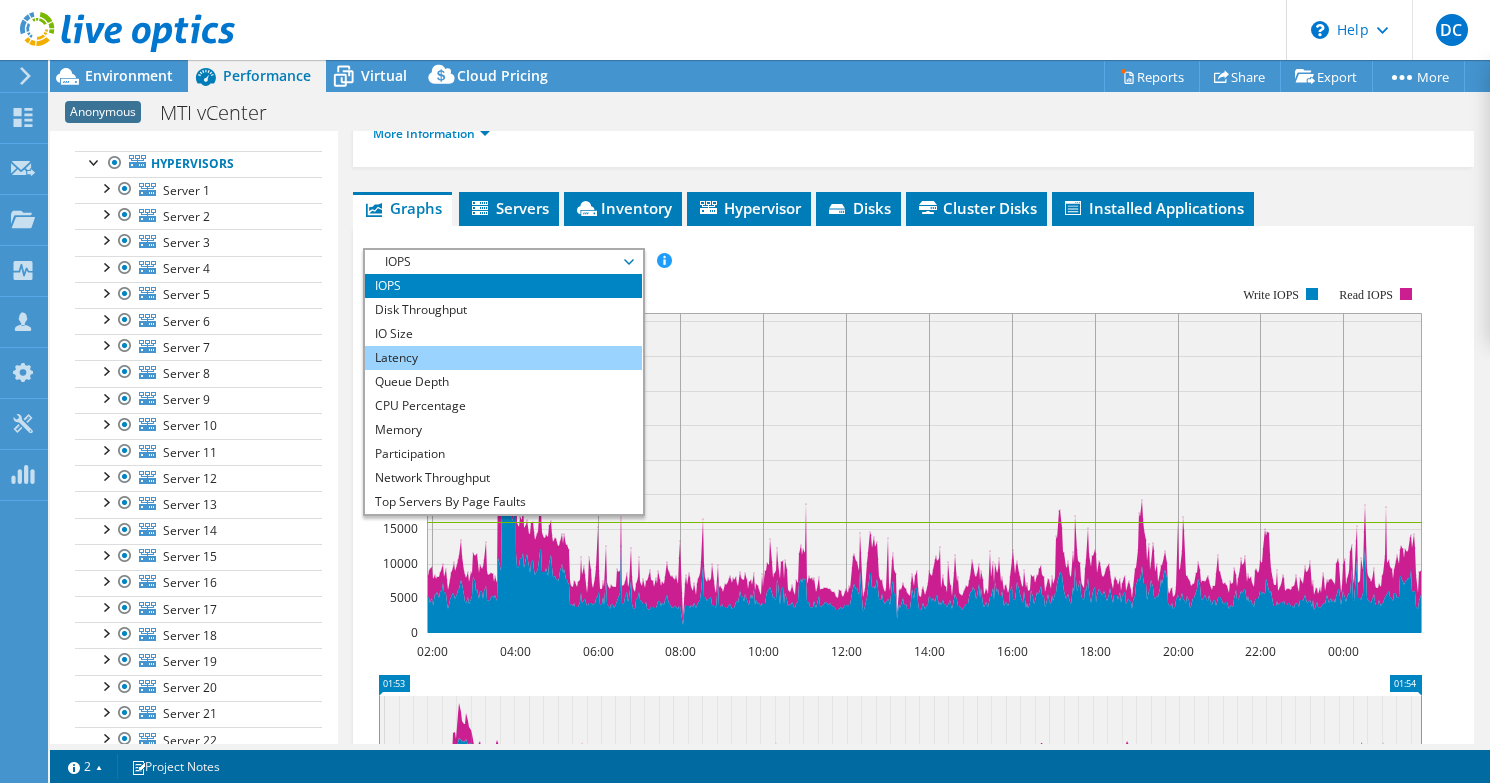 click on "Latency" at bounding box center (503, 358) 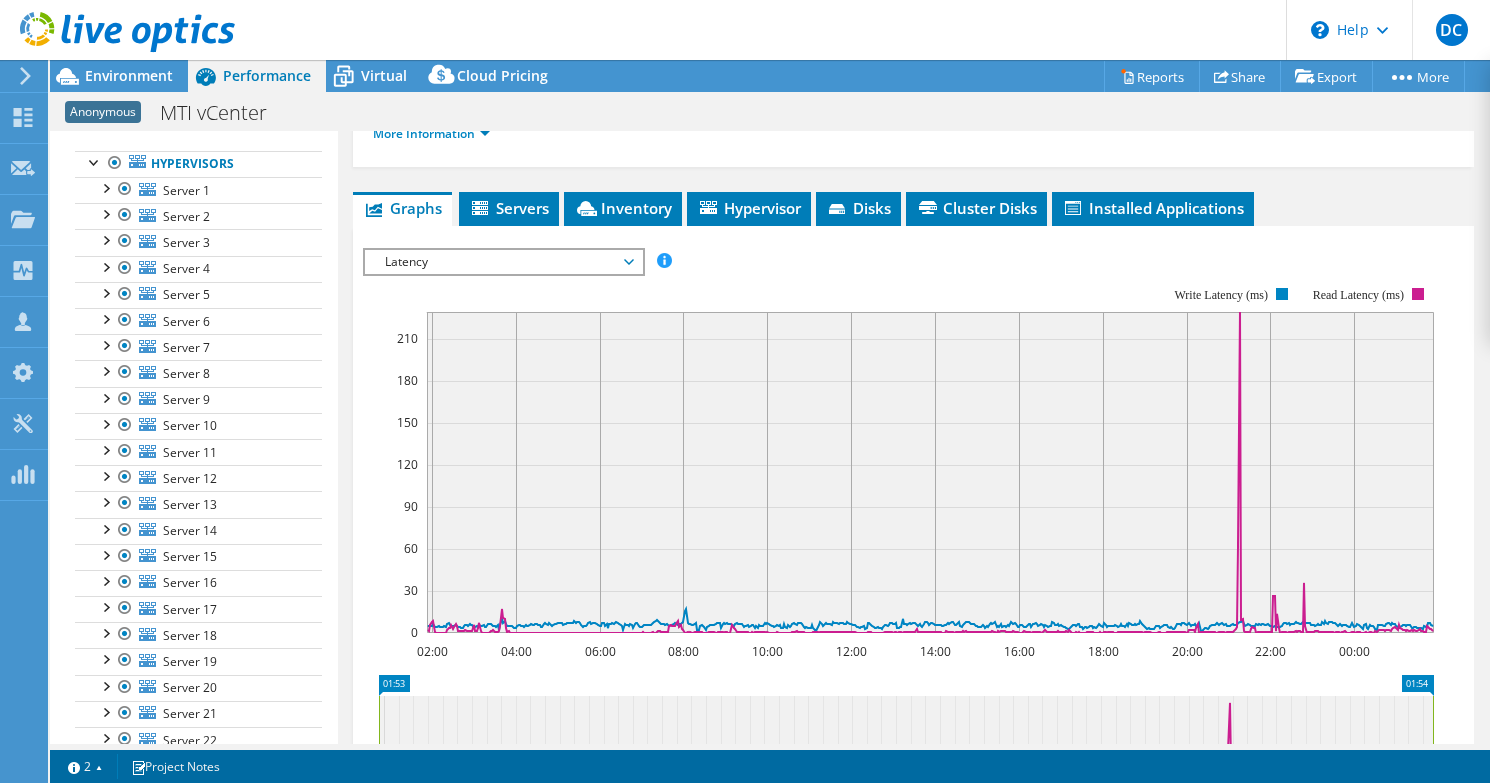 scroll, scrollTop: 400, scrollLeft: 0, axis: vertical 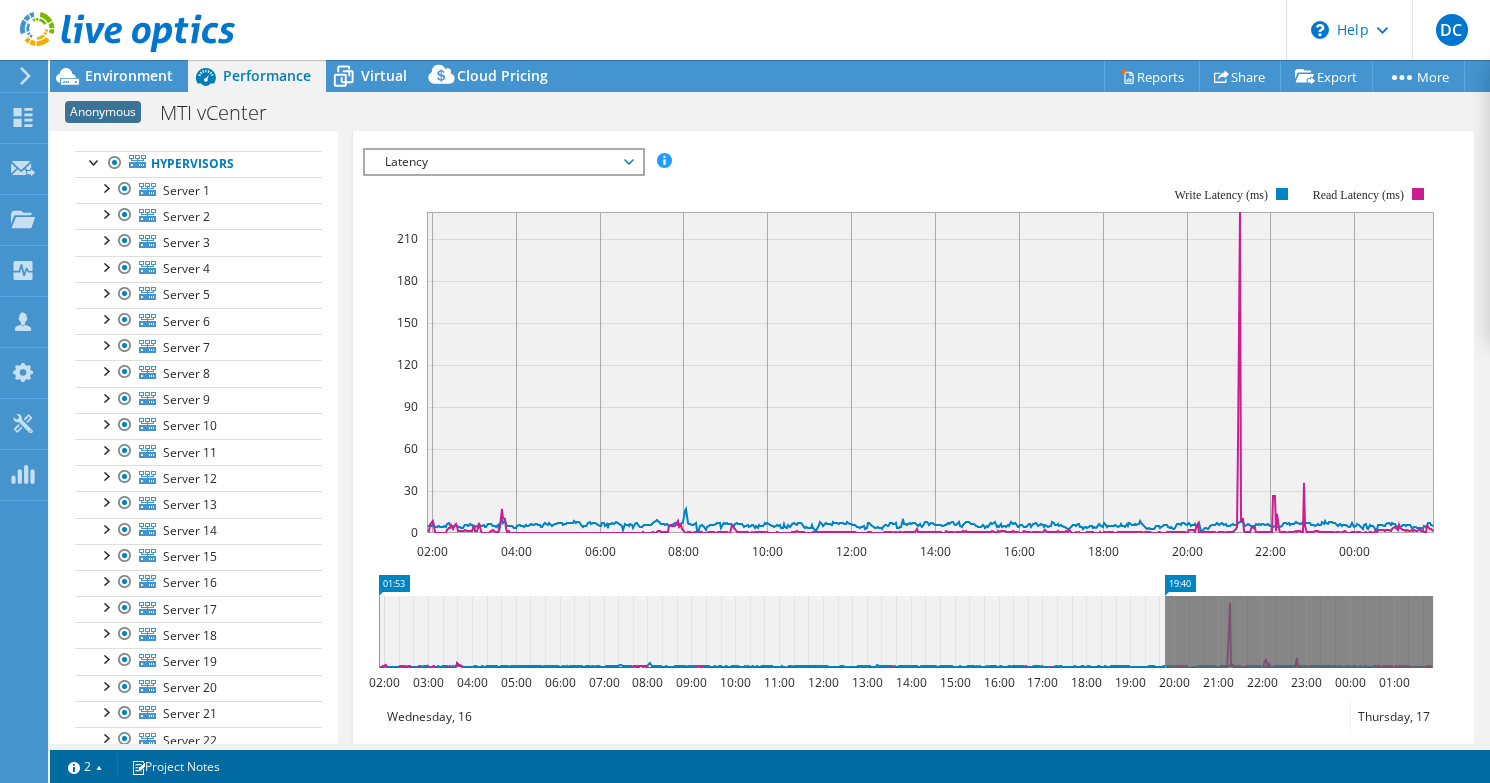 drag, startPoint x: 1432, startPoint y: 627, endPoint x: 1164, endPoint y: 618, distance: 268.15106 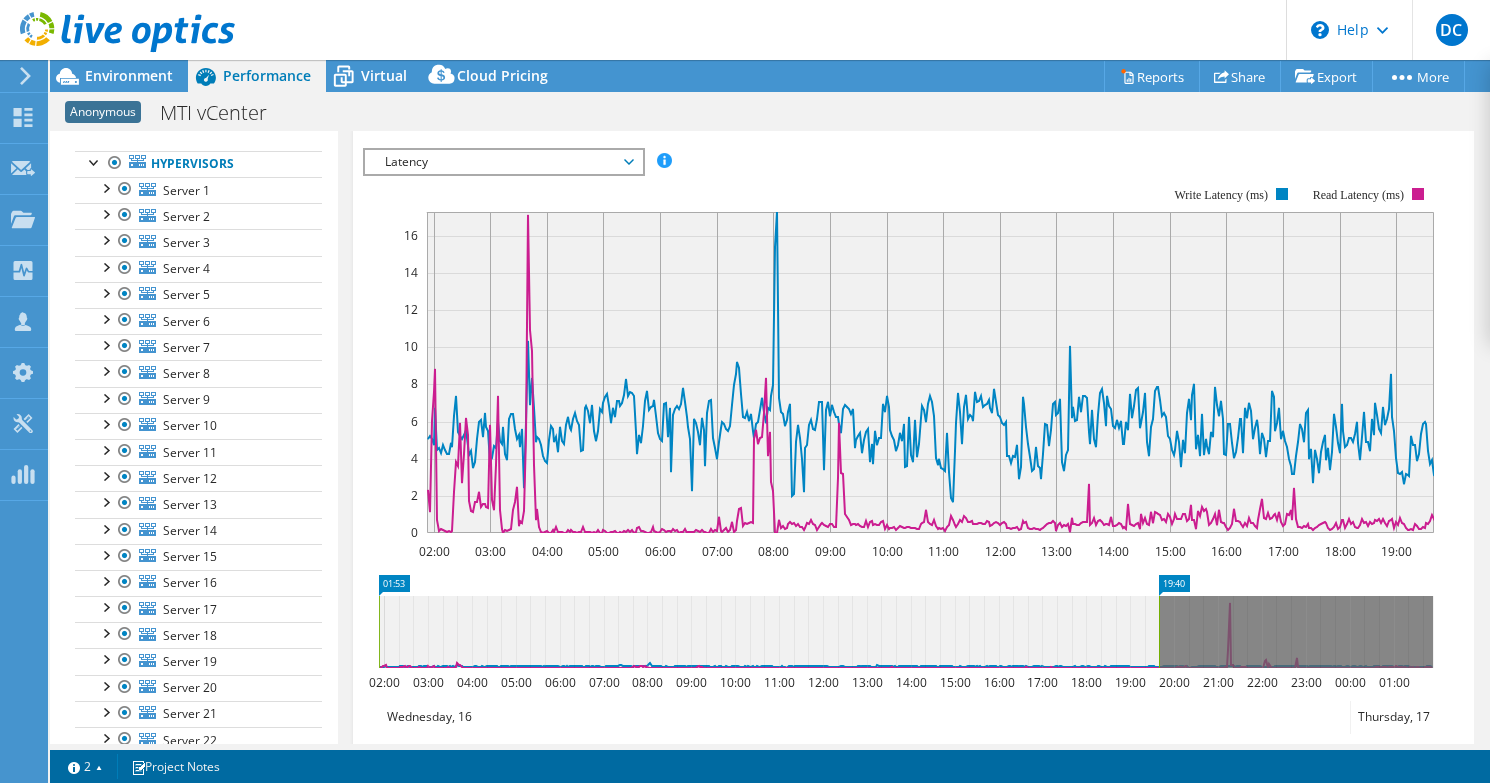 click on "Anonymous
MTI vCenter
Print" at bounding box center [770, 112] 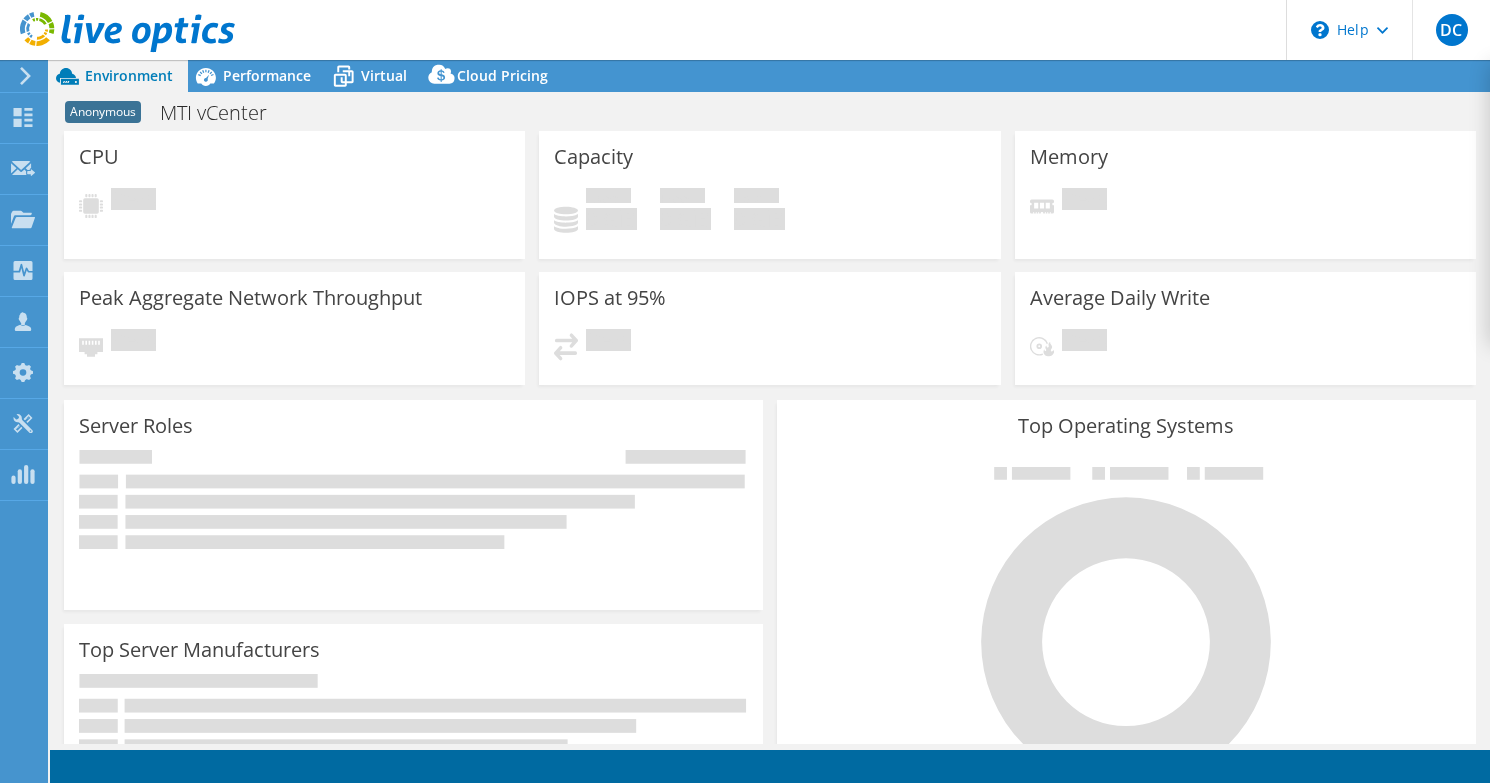 scroll, scrollTop: 0, scrollLeft: 0, axis: both 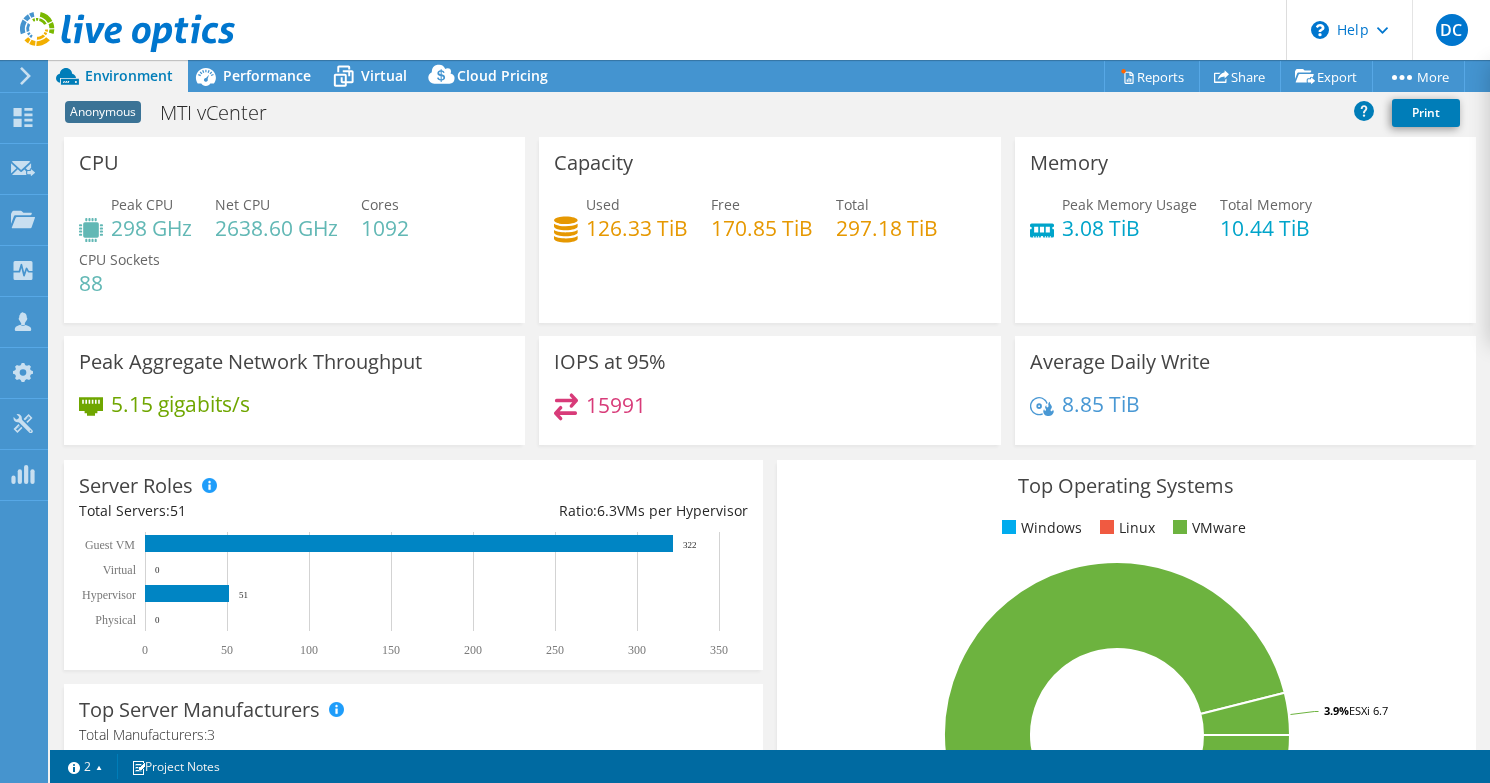 click 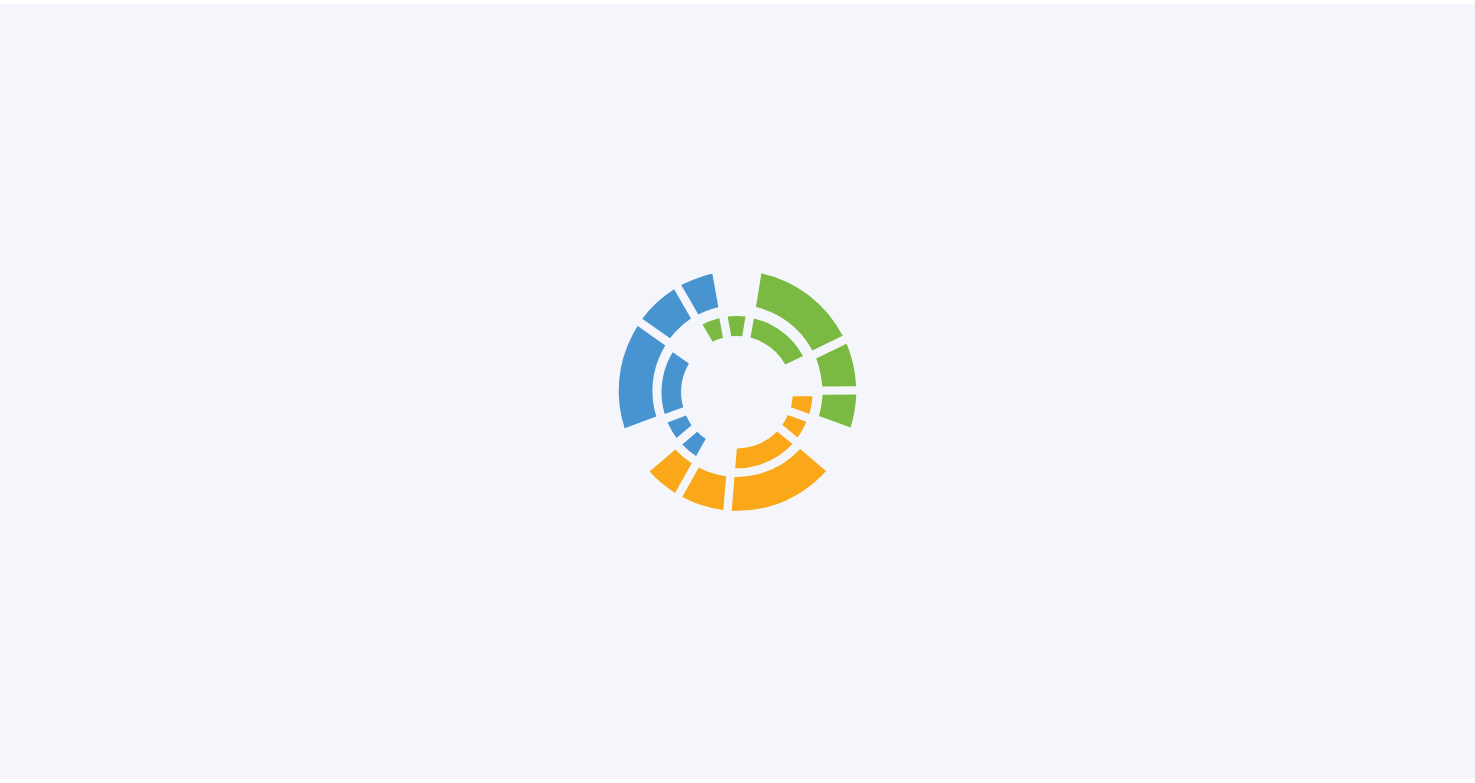 scroll, scrollTop: 0, scrollLeft: 0, axis: both 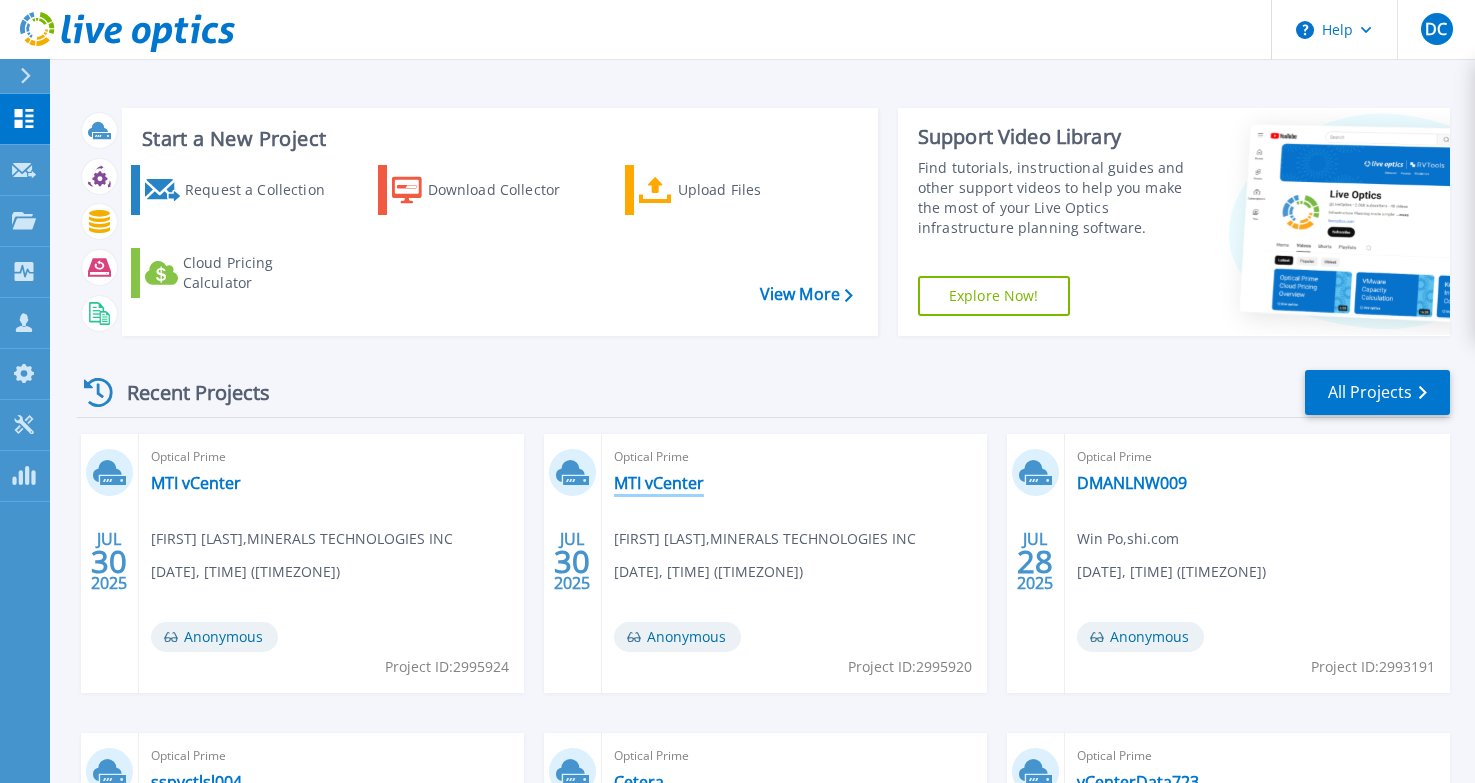 click on "MTI vCenter" at bounding box center (659, 483) 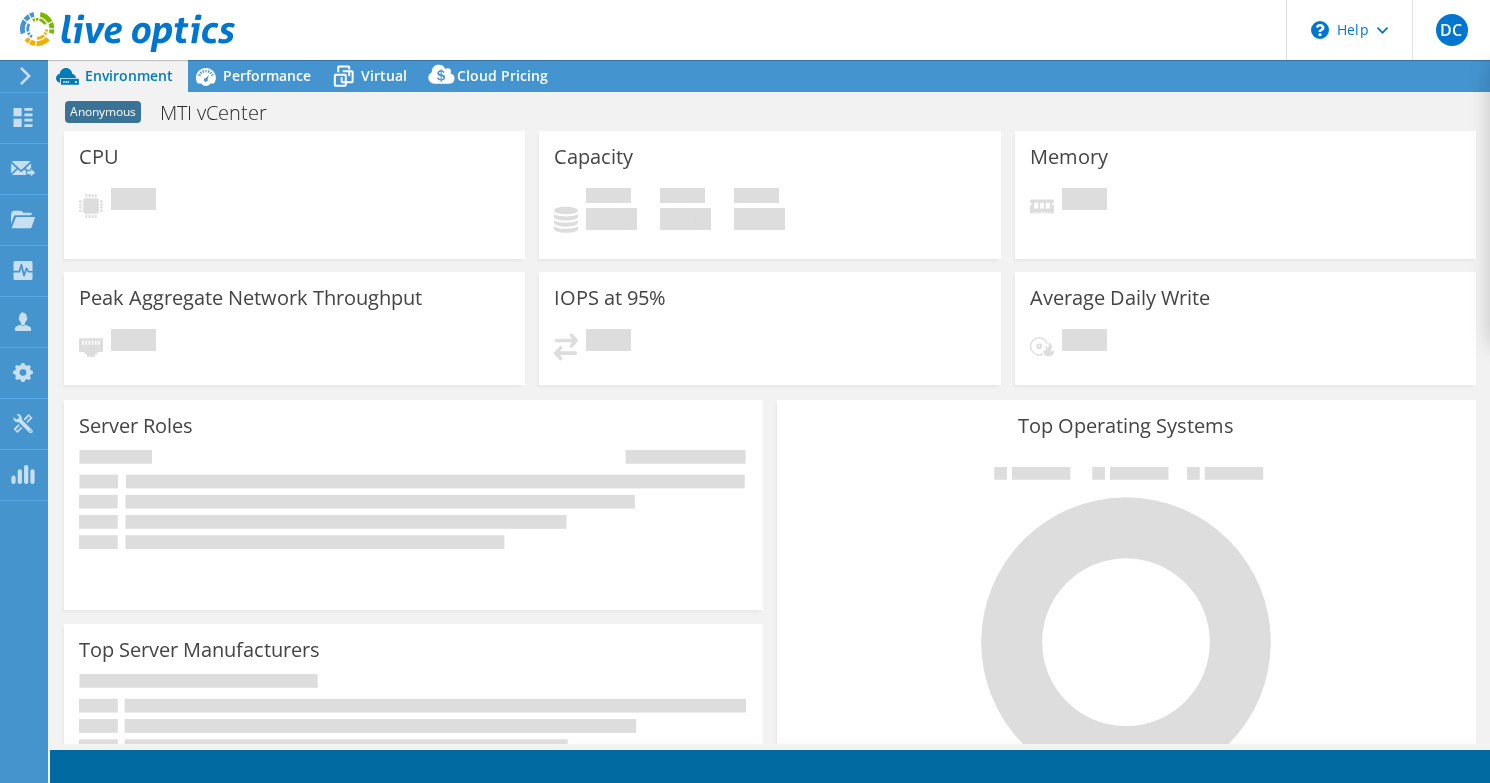 scroll, scrollTop: 0, scrollLeft: 0, axis: both 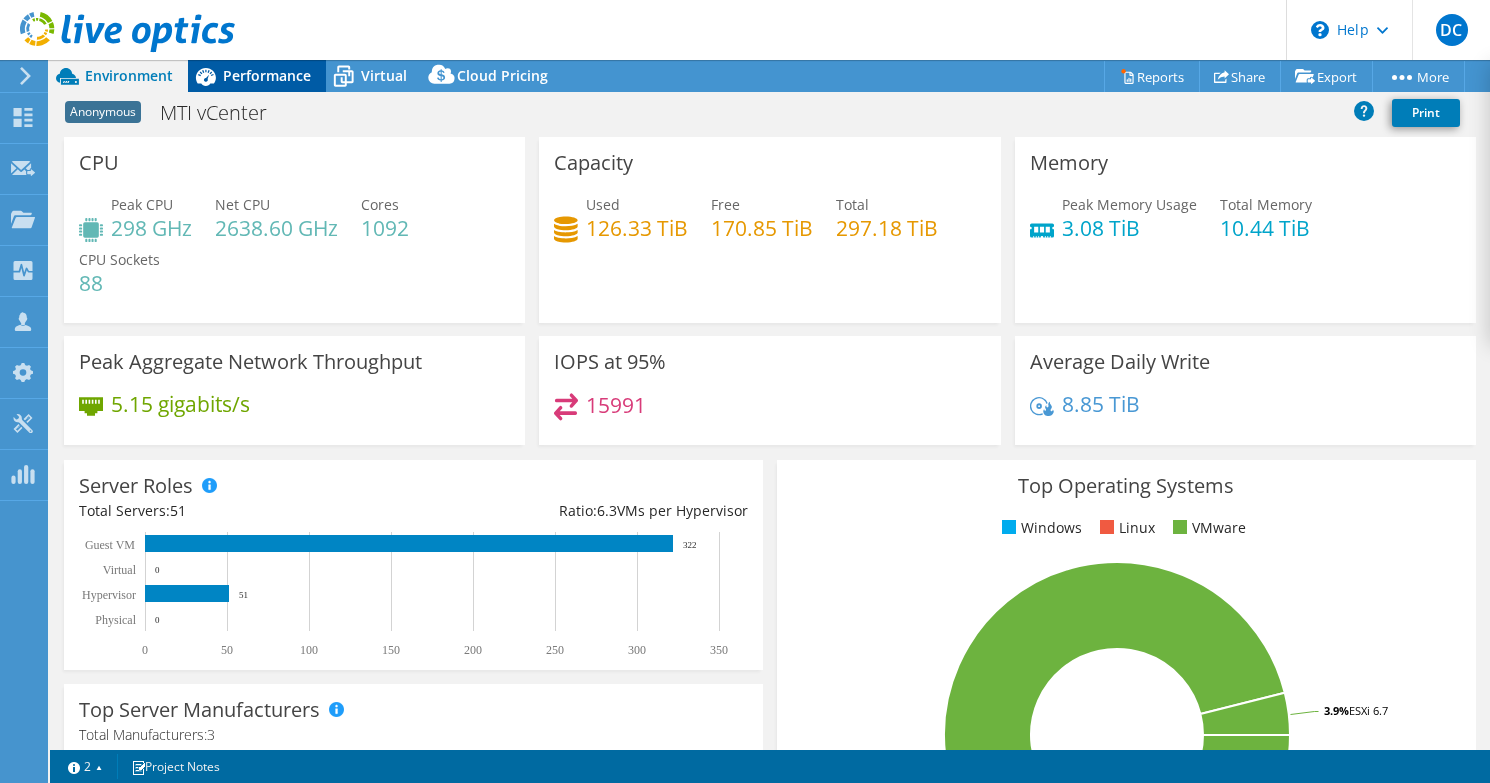 click on "Performance" at bounding box center (267, 75) 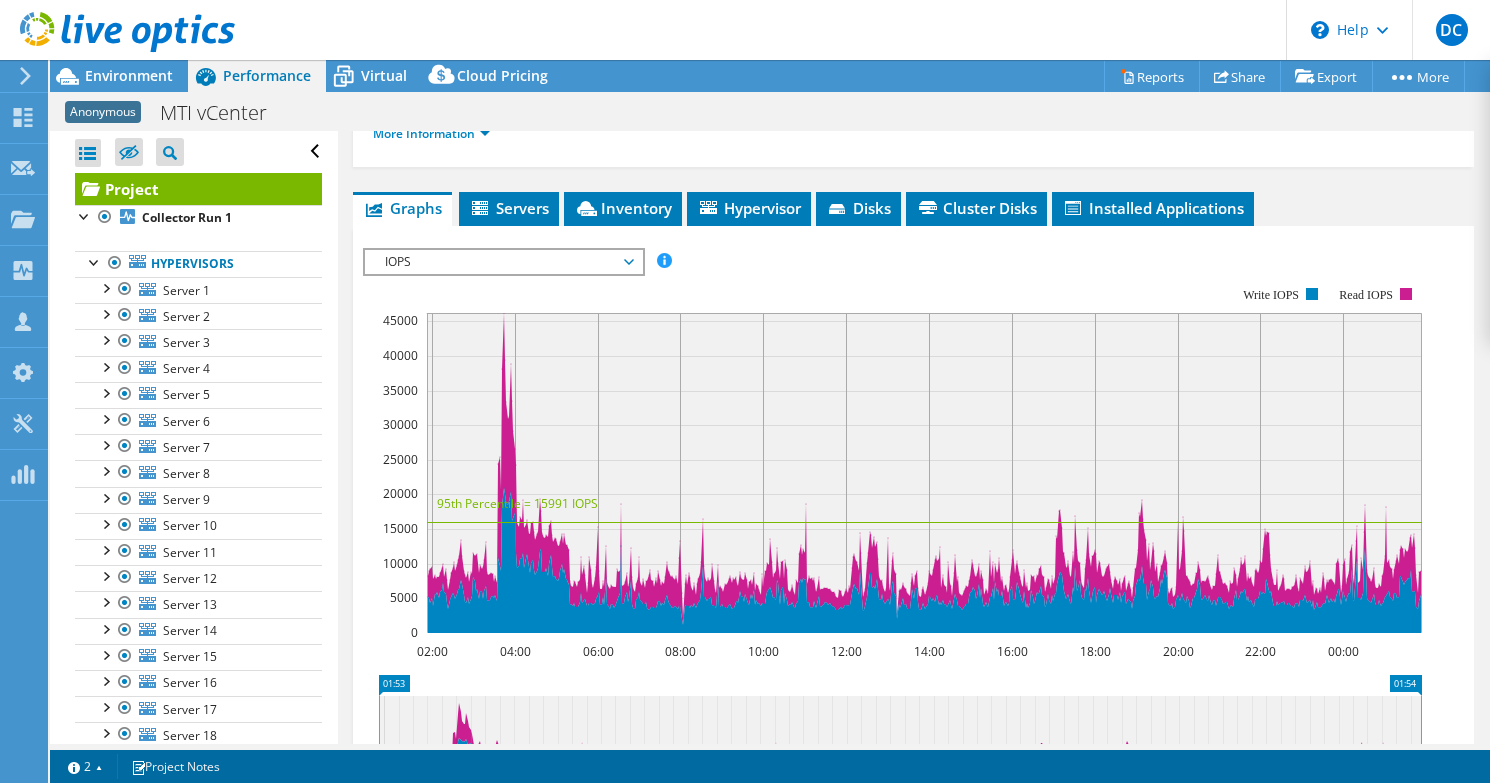 scroll, scrollTop: 300, scrollLeft: 0, axis: vertical 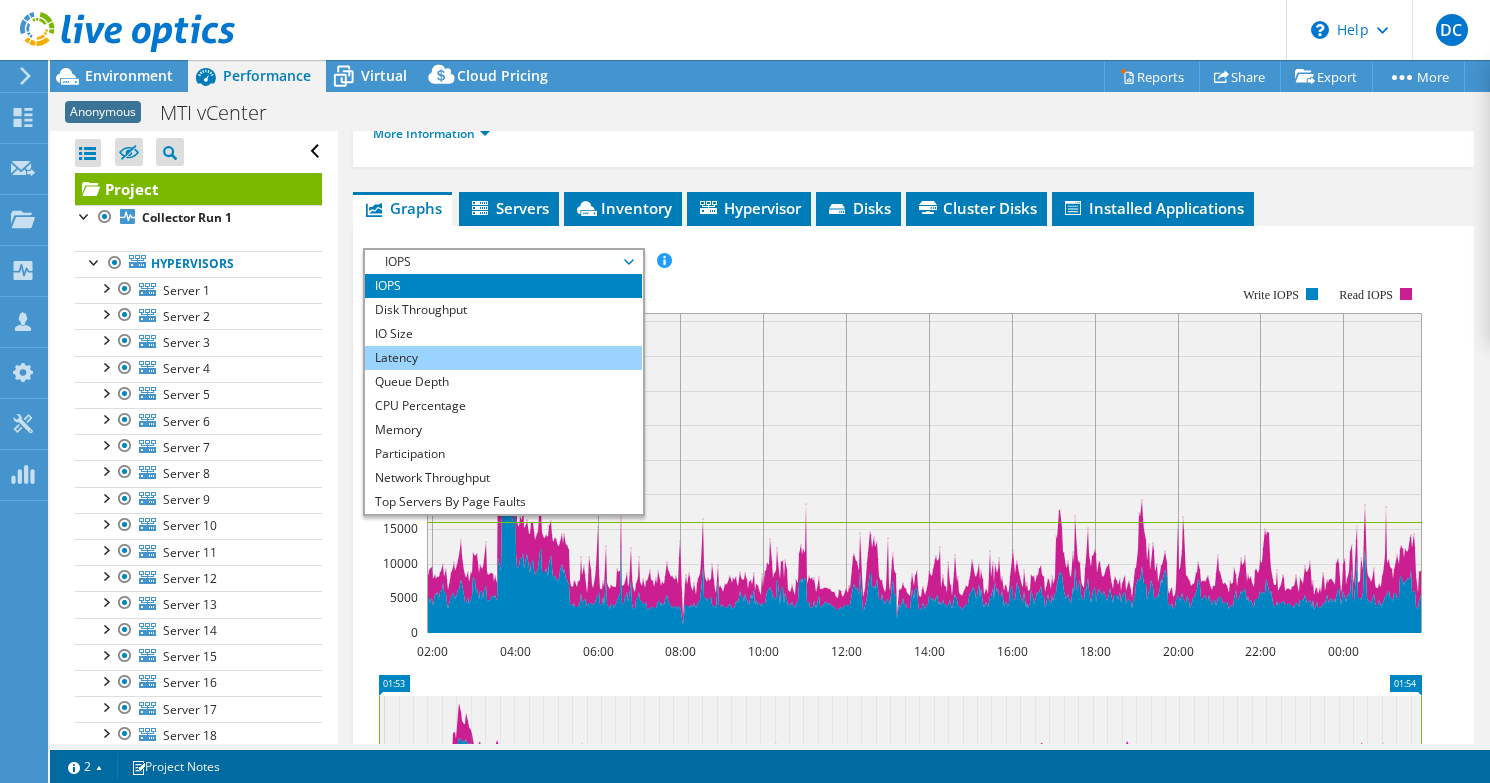 click on "Latency" at bounding box center [503, 358] 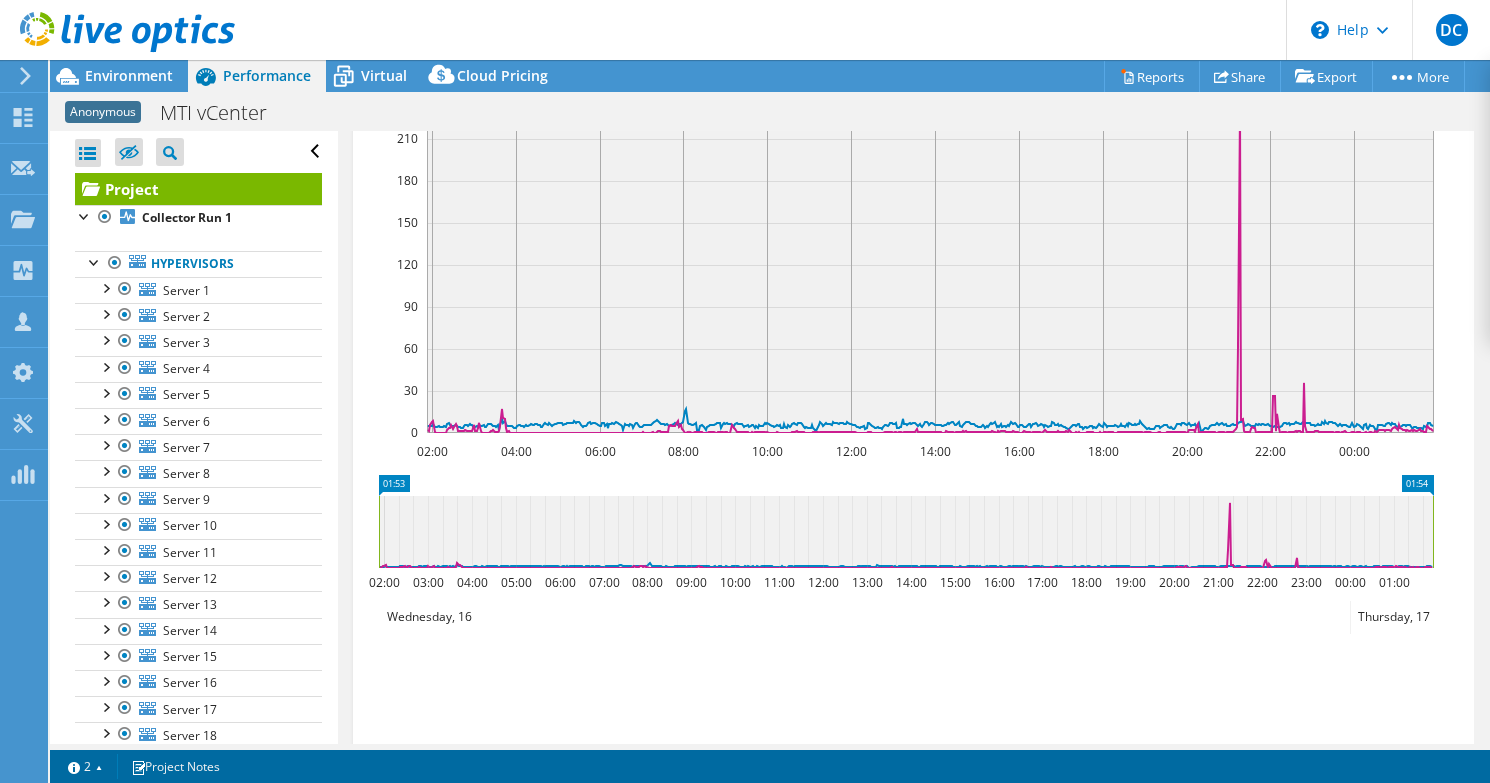 scroll, scrollTop: 600, scrollLeft: 0, axis: vertical 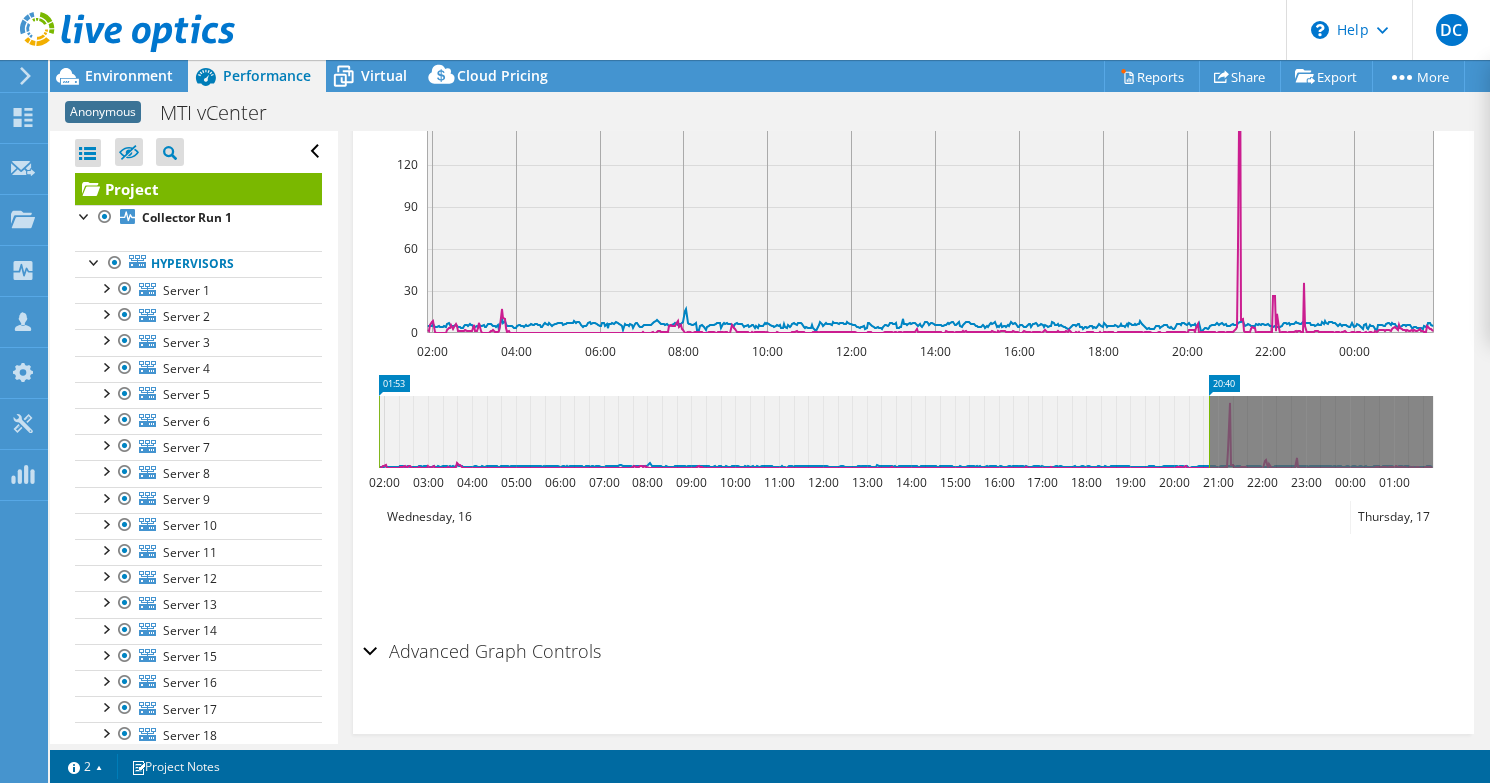 drag, startPoint x: 1430, startPoint y: 416, endPoint x: 1206, endPoint y: 409, distance: 224.10934 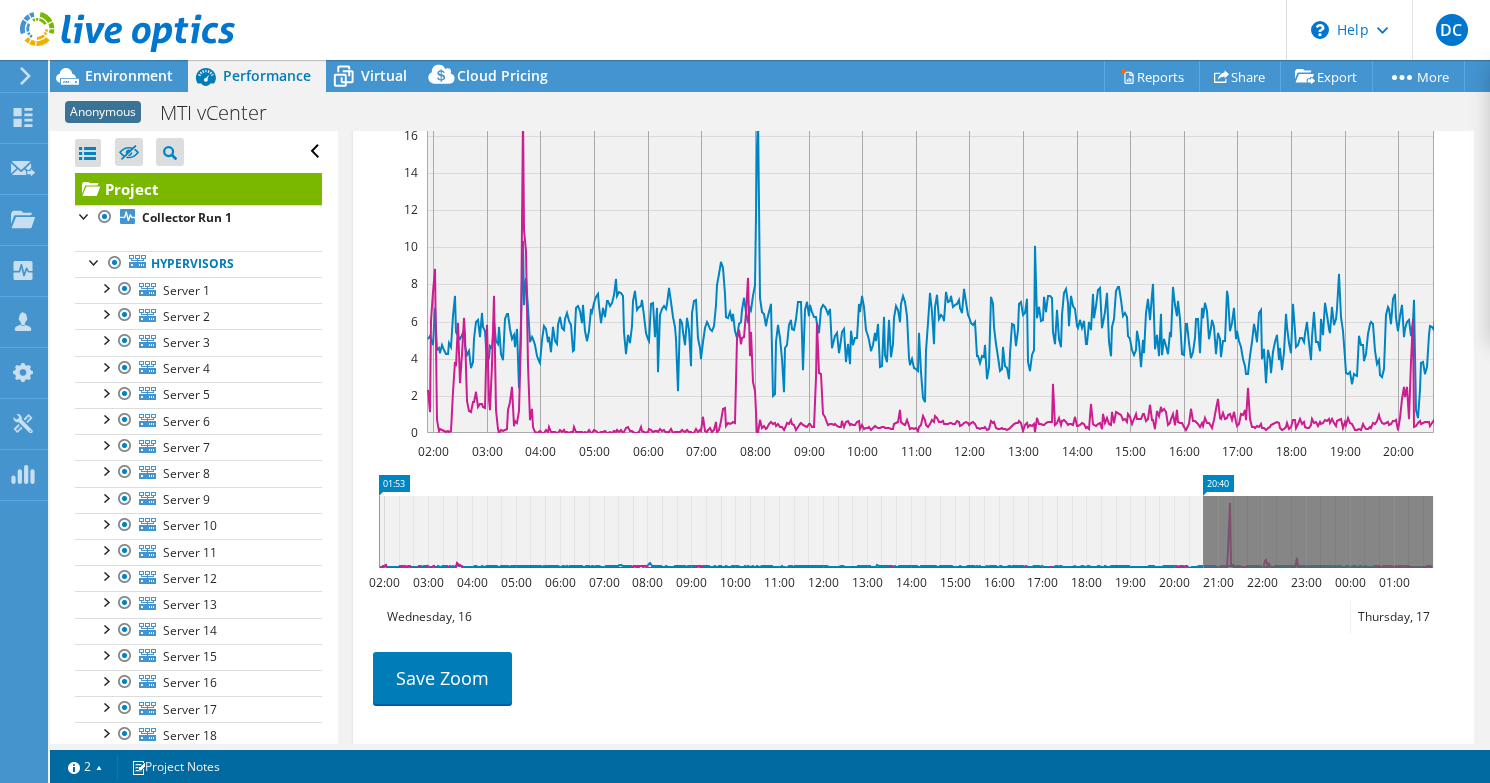 scroll, scrollTop: 400, scrollLeft: 0, axis: vertical 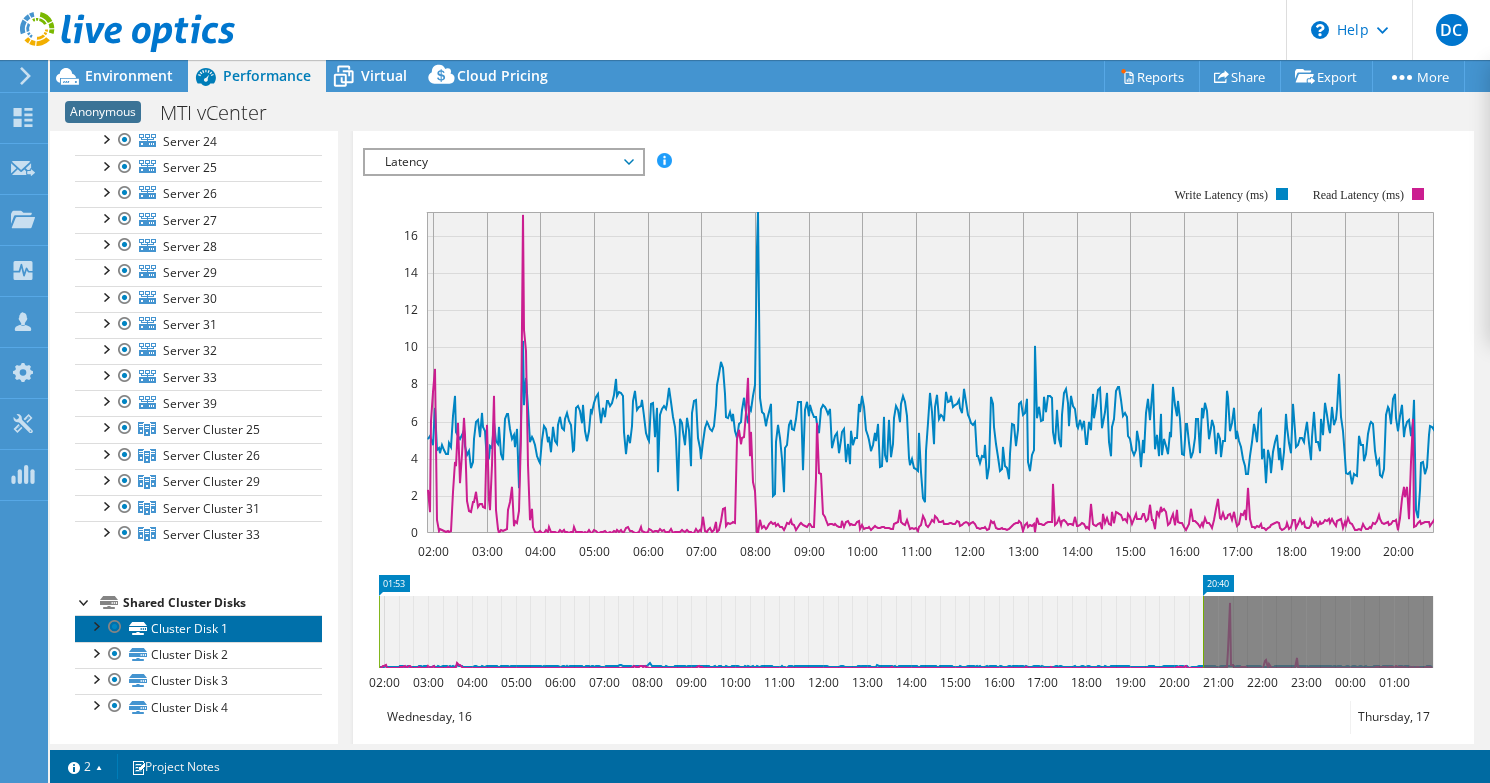 click on "Cluster Disk  1" at bounding box center (198, 628) 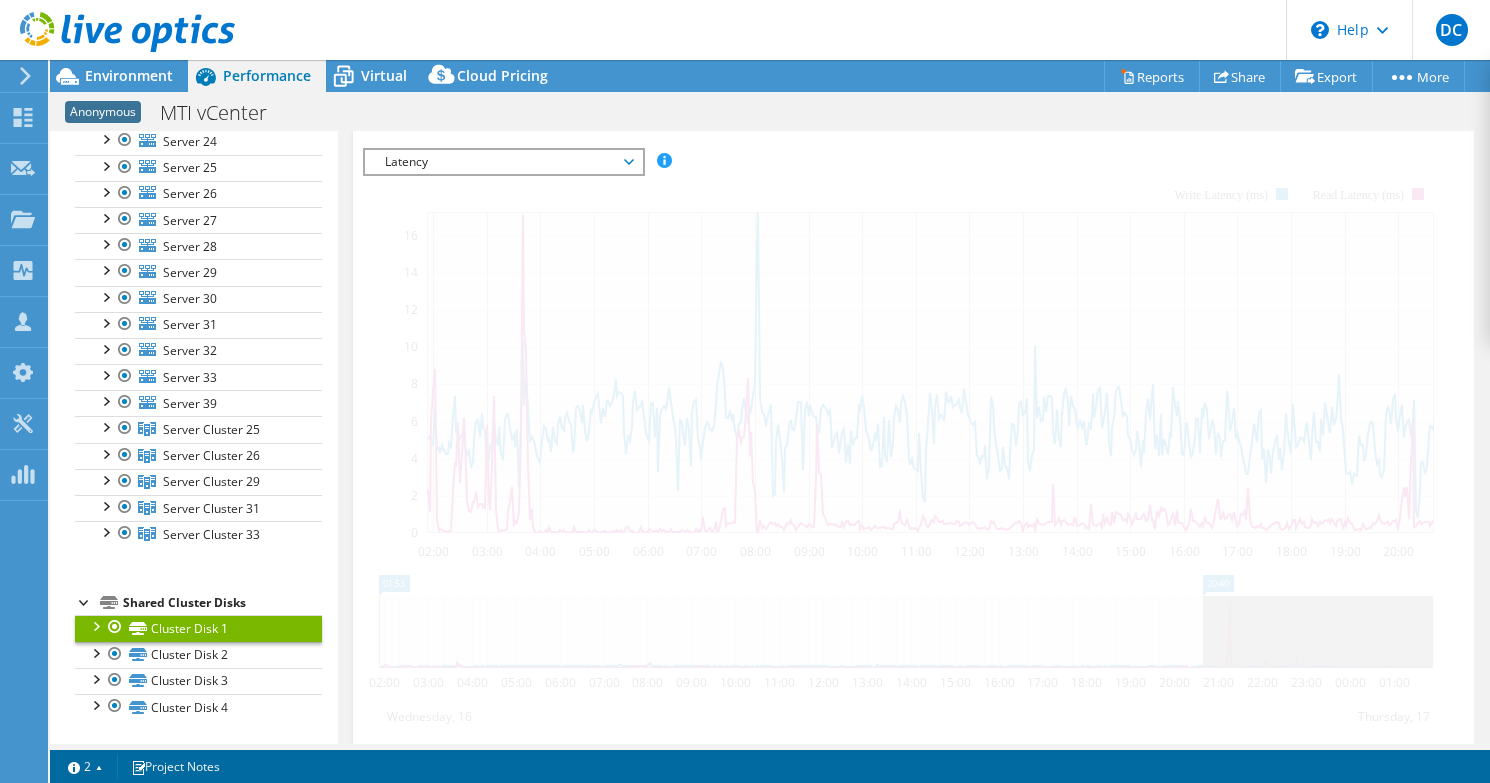 scroll, scrollTop: 484, scrollLeft: 0, axis: vertical 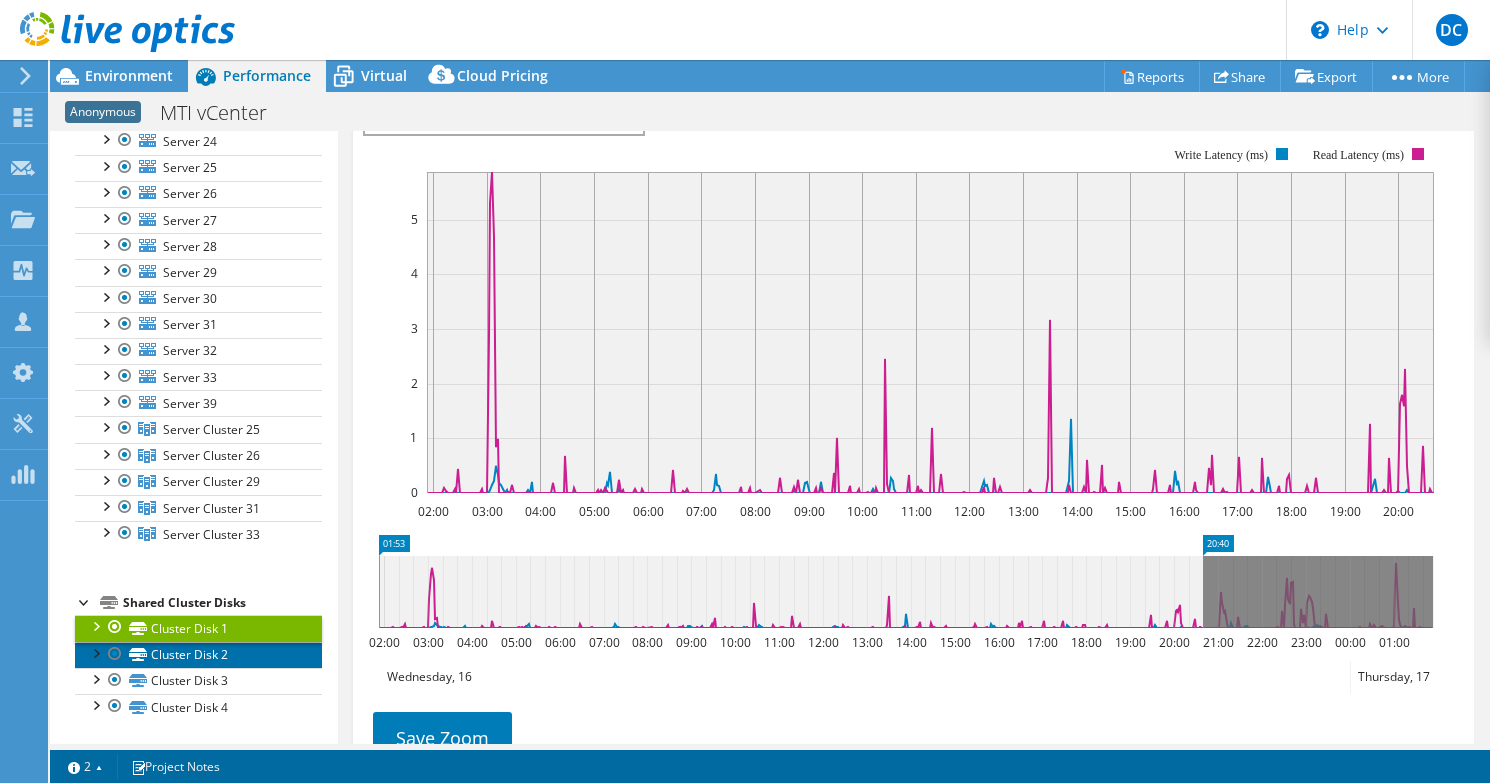 click on "Cluster Disk  2" at bounding box center (198, 655) 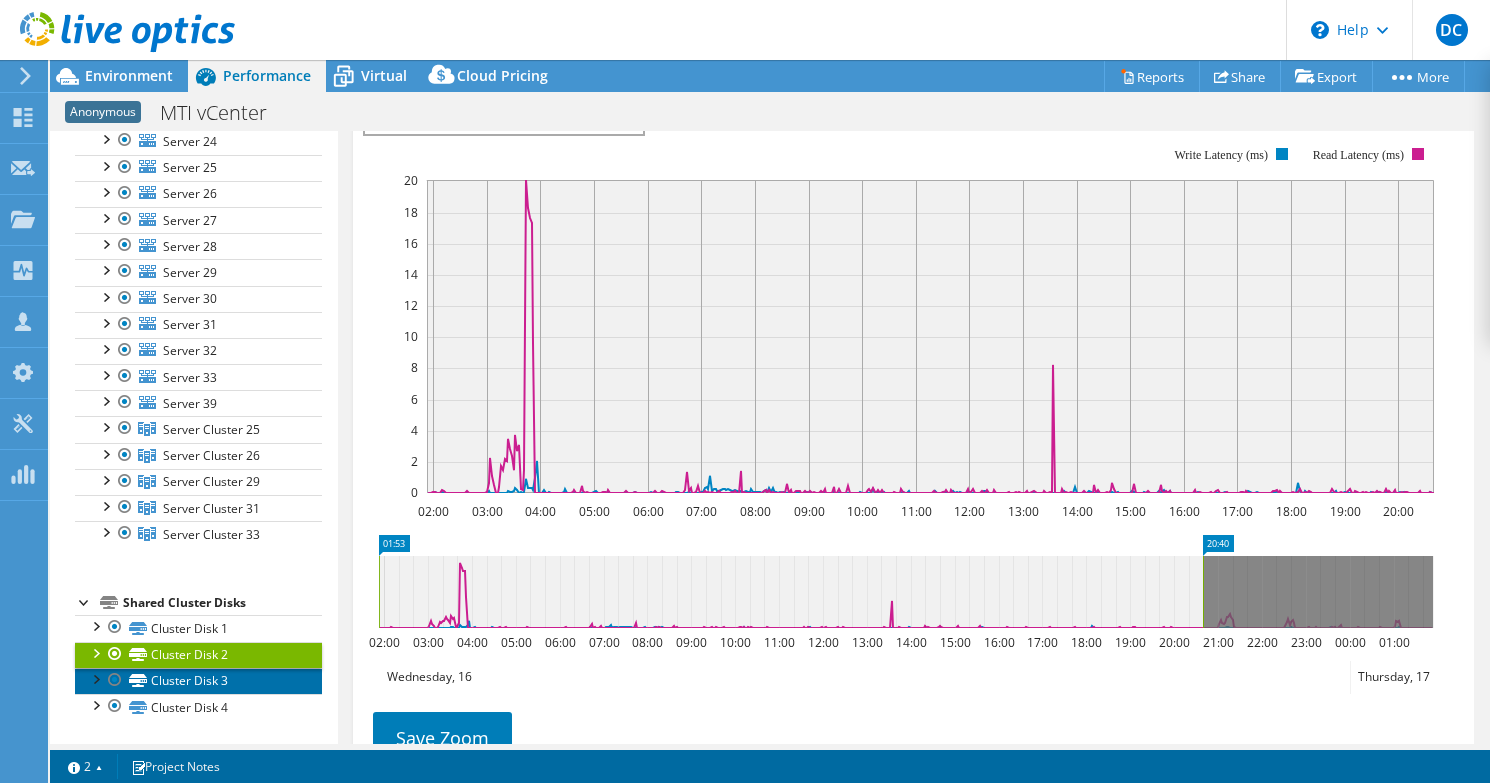 click on "Cluster Disk  3" at bounding box center (198, 681) 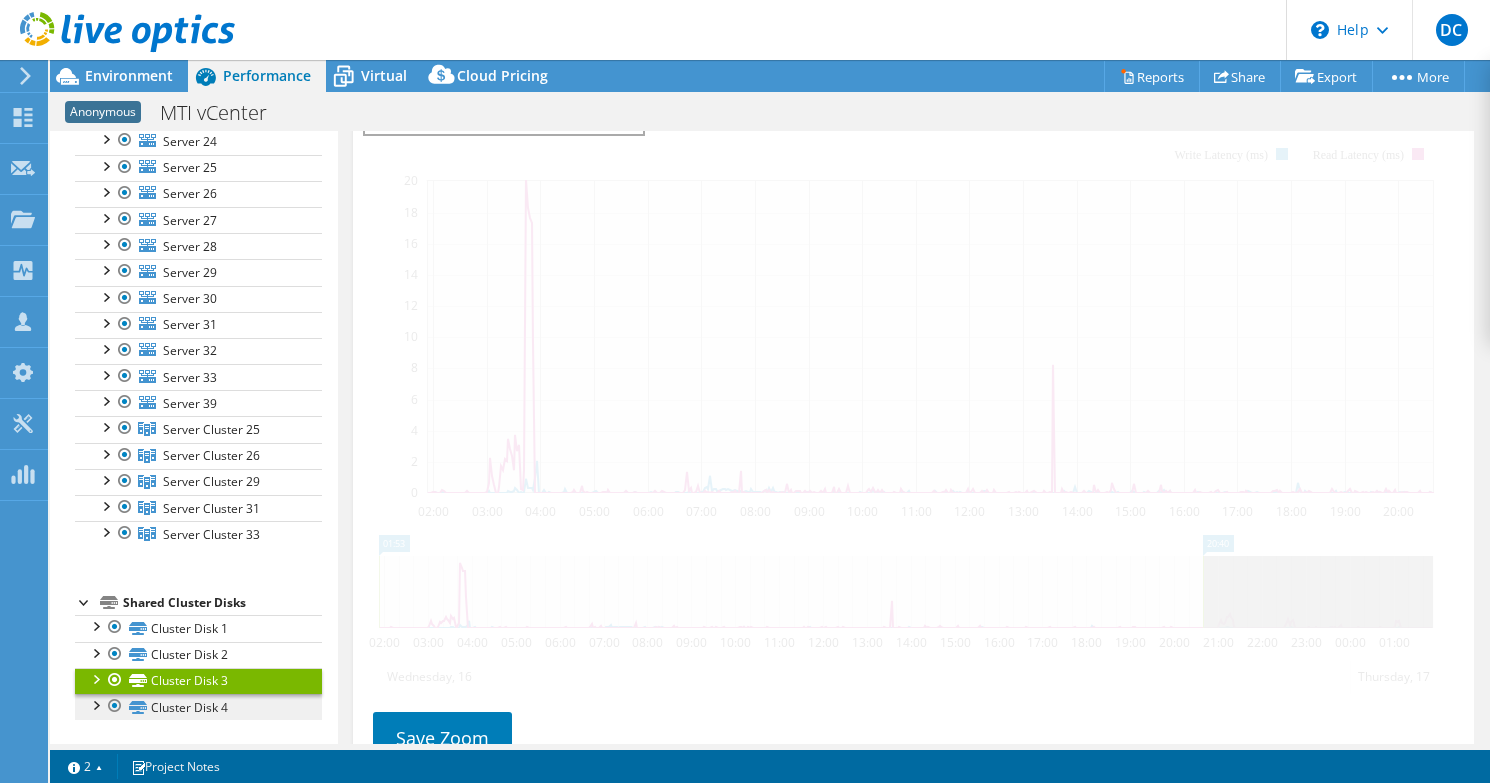 scroll, scrollTop: 444, scrollLeft: 0, axis: vertical 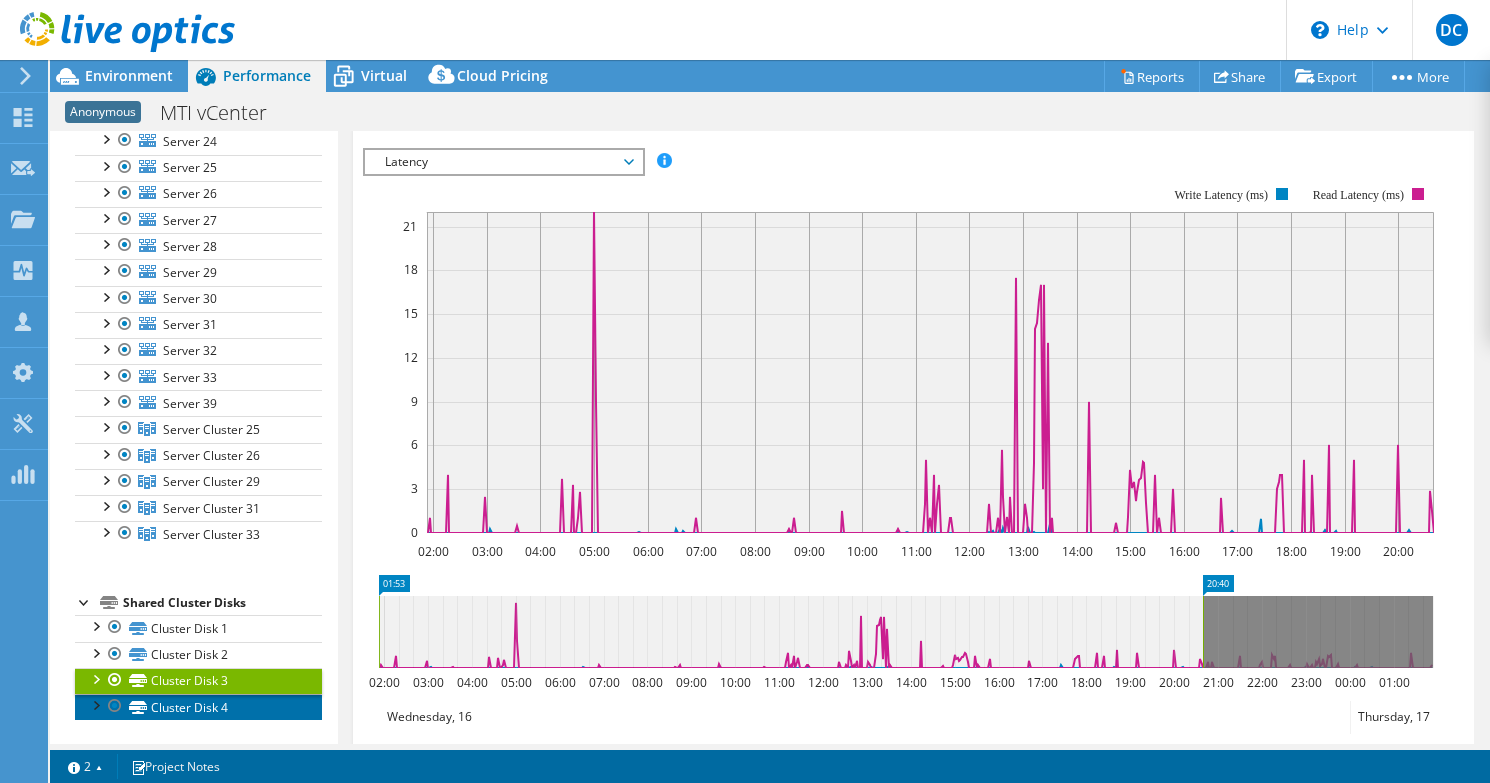 click on "Cluster Disk  4" at bounding box center (198, 707) 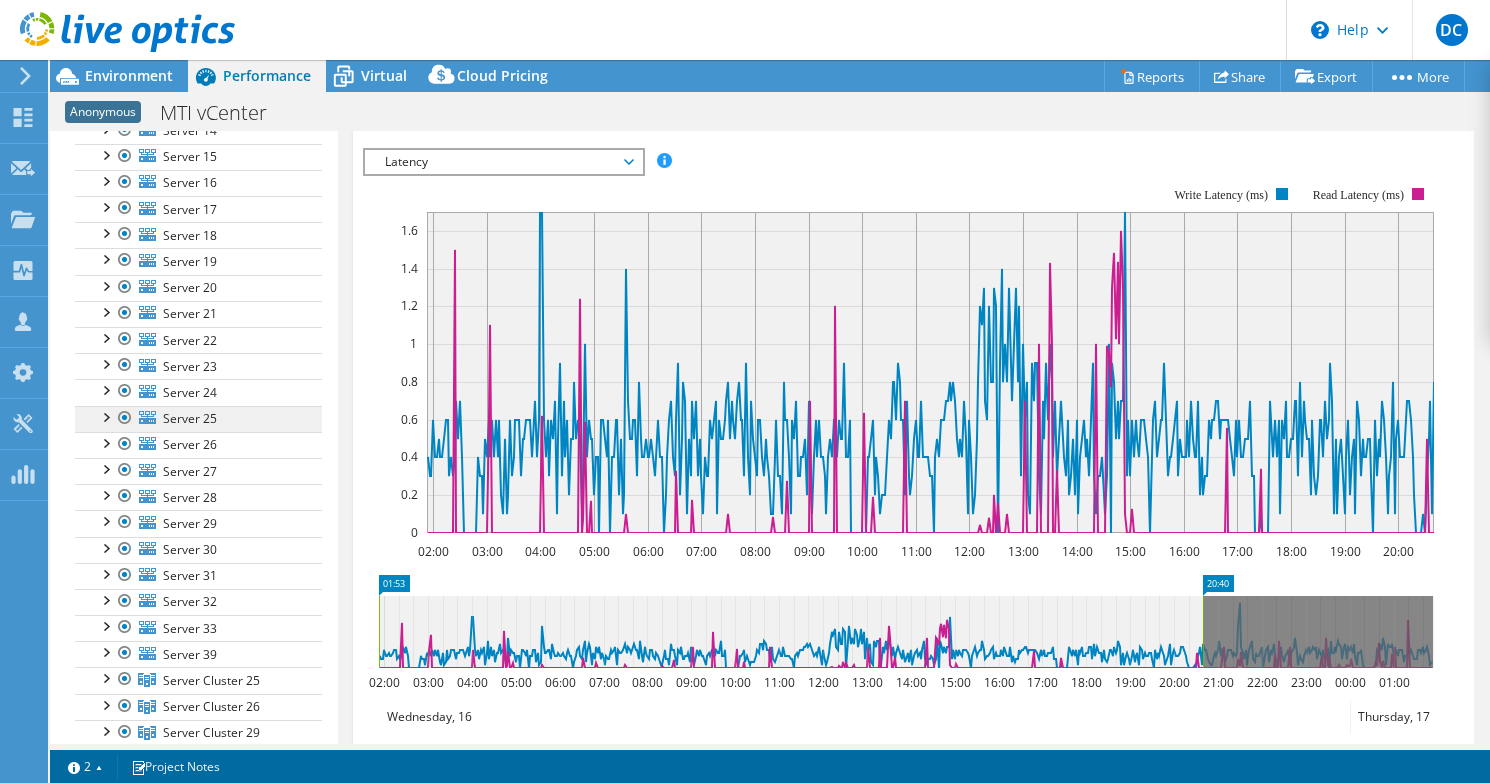 scroll, scrollTop: 600, scrollLeft: 0, axis: vertical 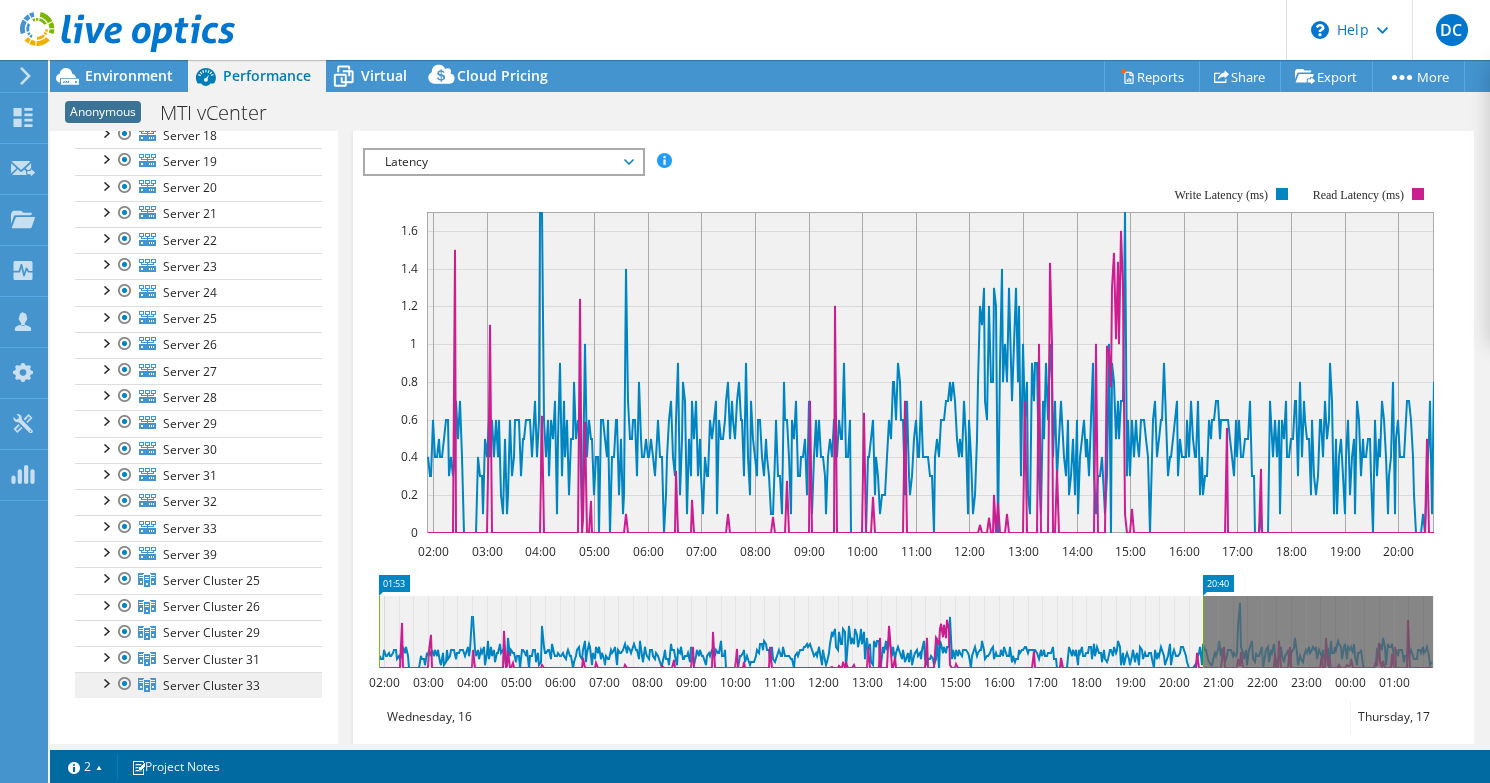 click on "Server Cluster 33" at bounding box center (211, 580) 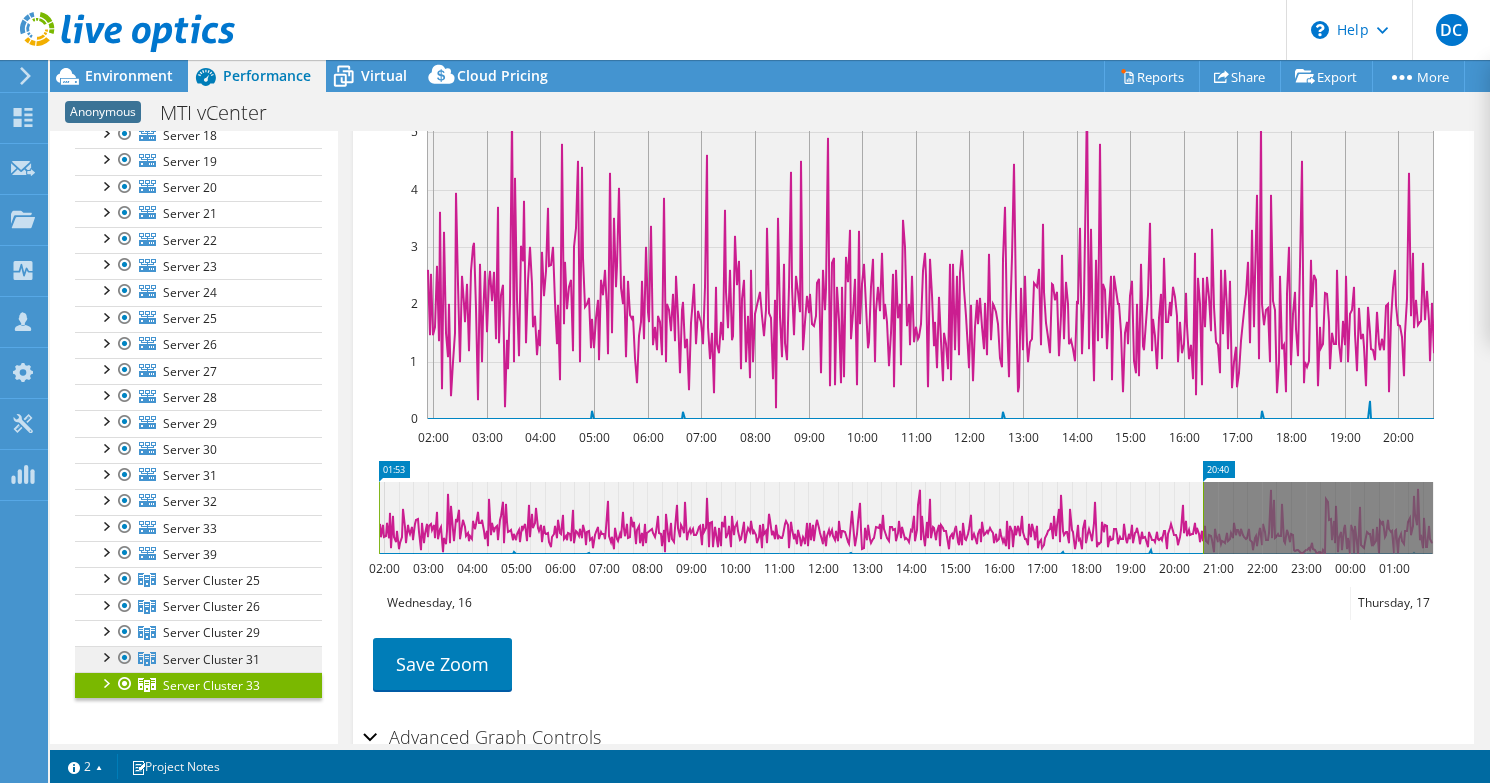 scroll, scrollTop: 330, scrollLeft: 0, axis: vertical 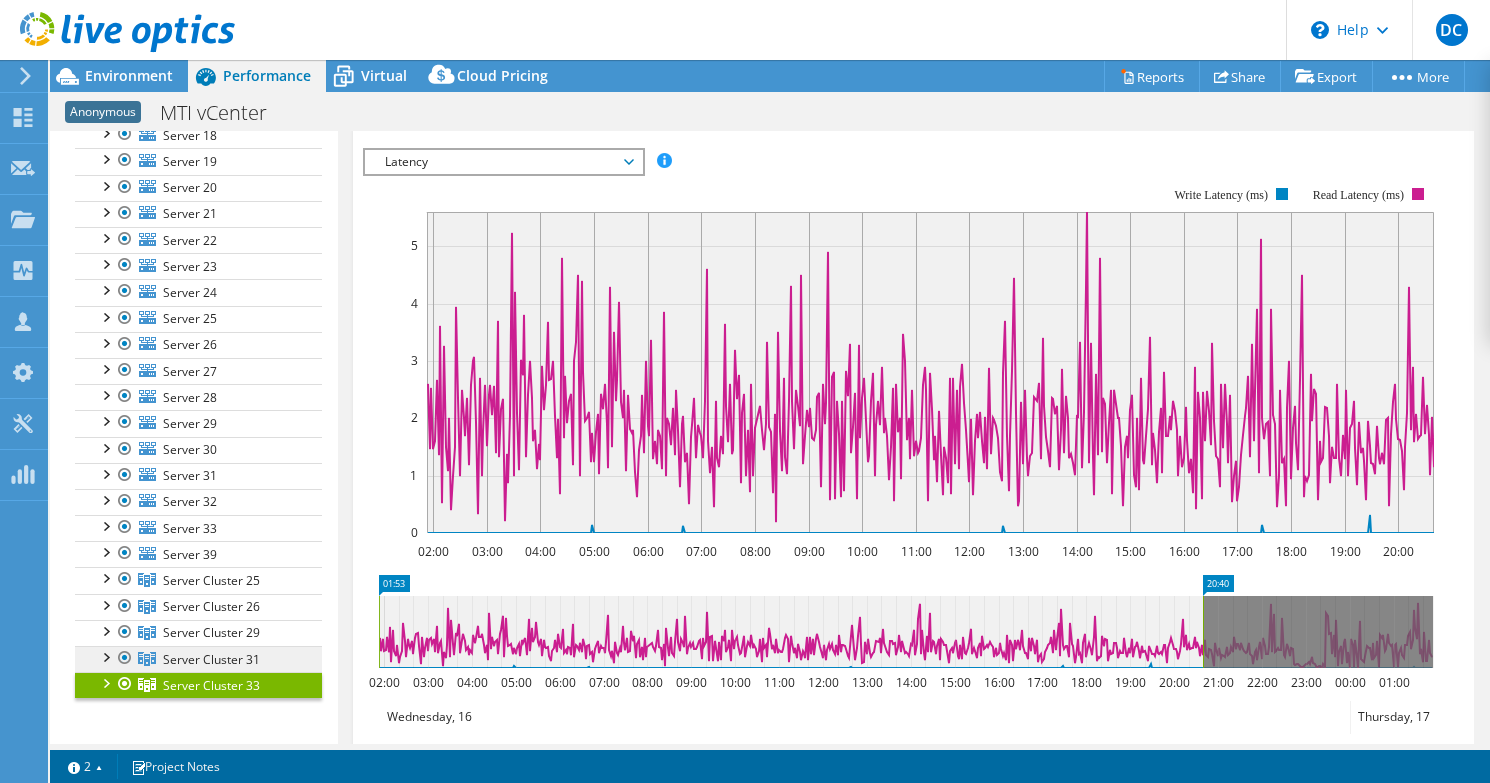 click on "Server Cluster 31" at bounding box center (211, 580) 